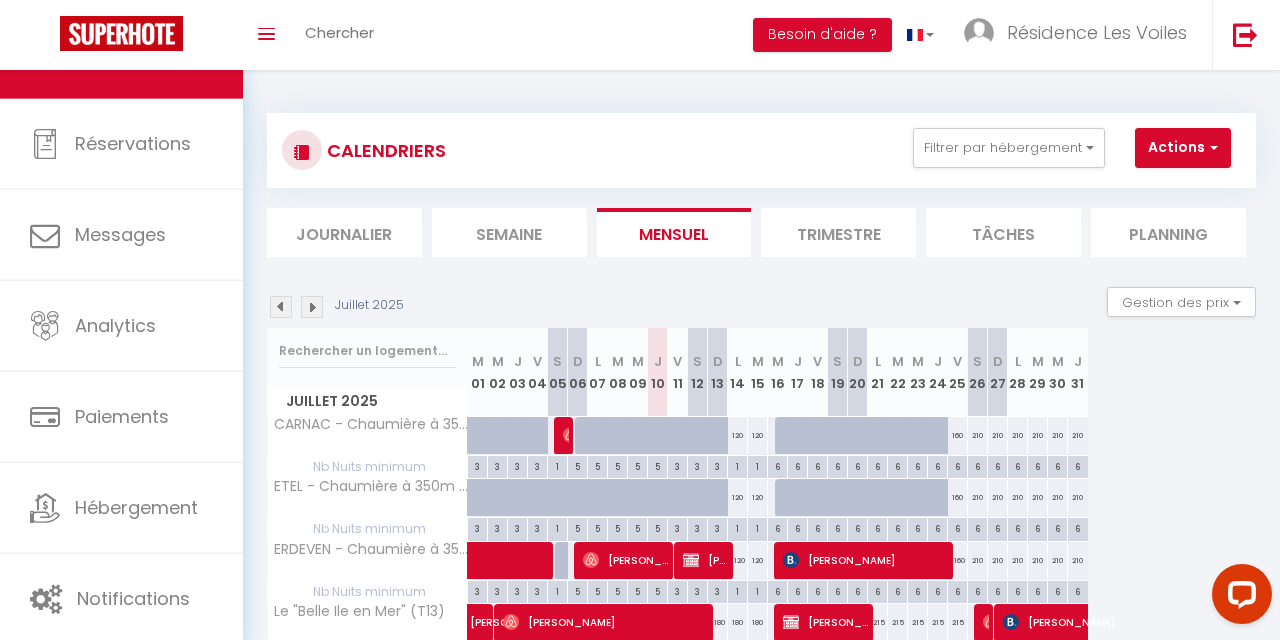 scroll, scrollTop: 0, scrollLeft: 0, axis: both 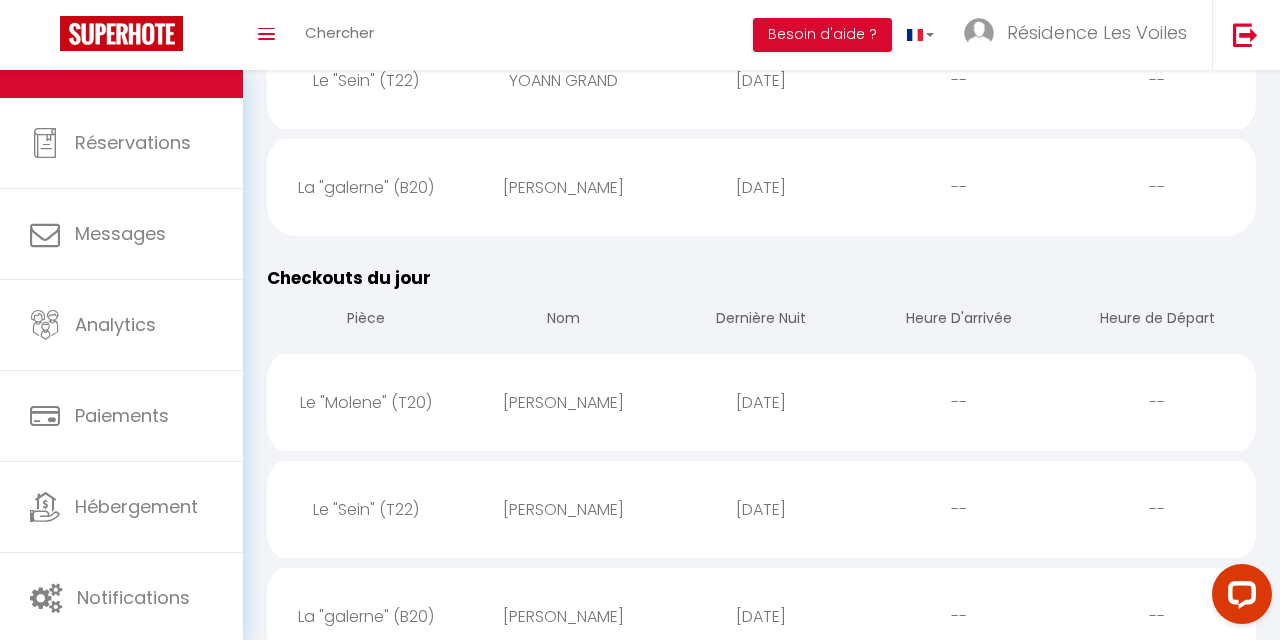 click on "Le "Molene" (T20)" at bounding box center (366, 402) 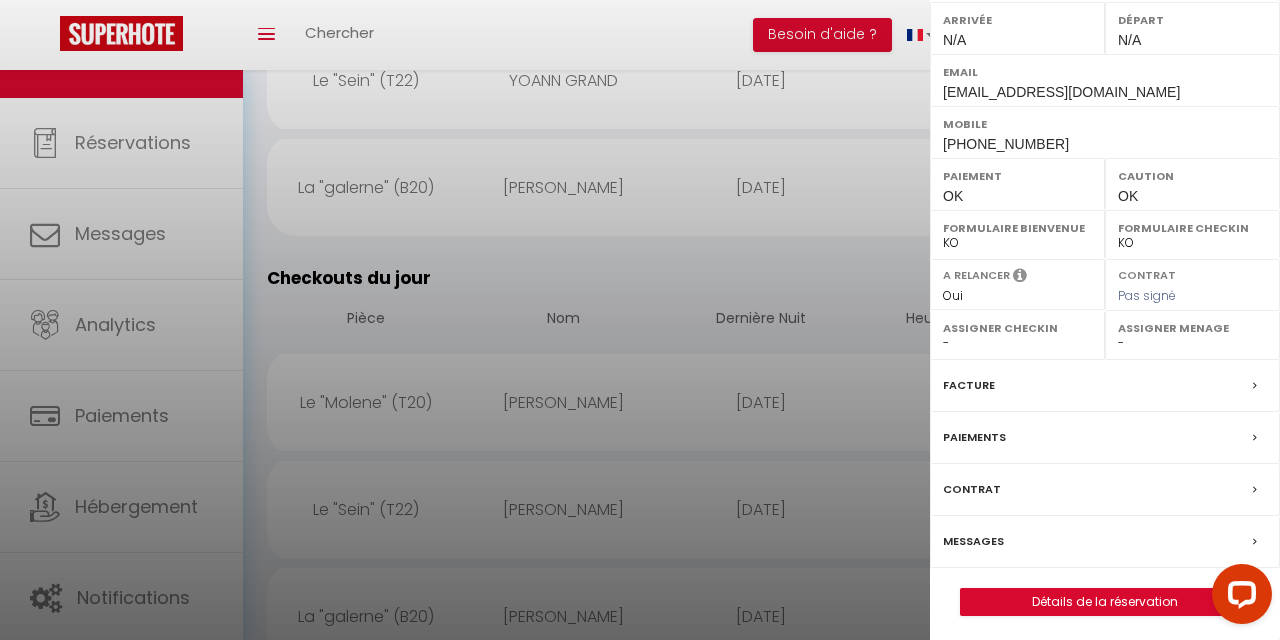 scroll, scrollTop: 288, scrollLeft: 0, axis: vertical 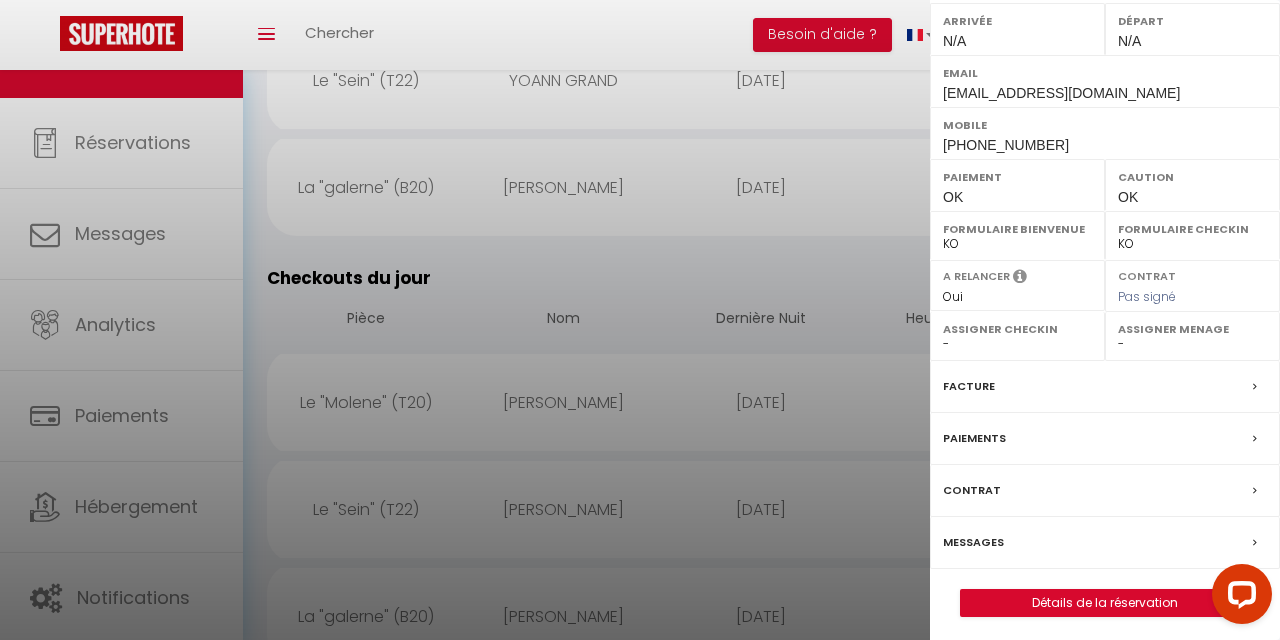 click on "Détails de la réservation" at bounding box center [1105, 603] 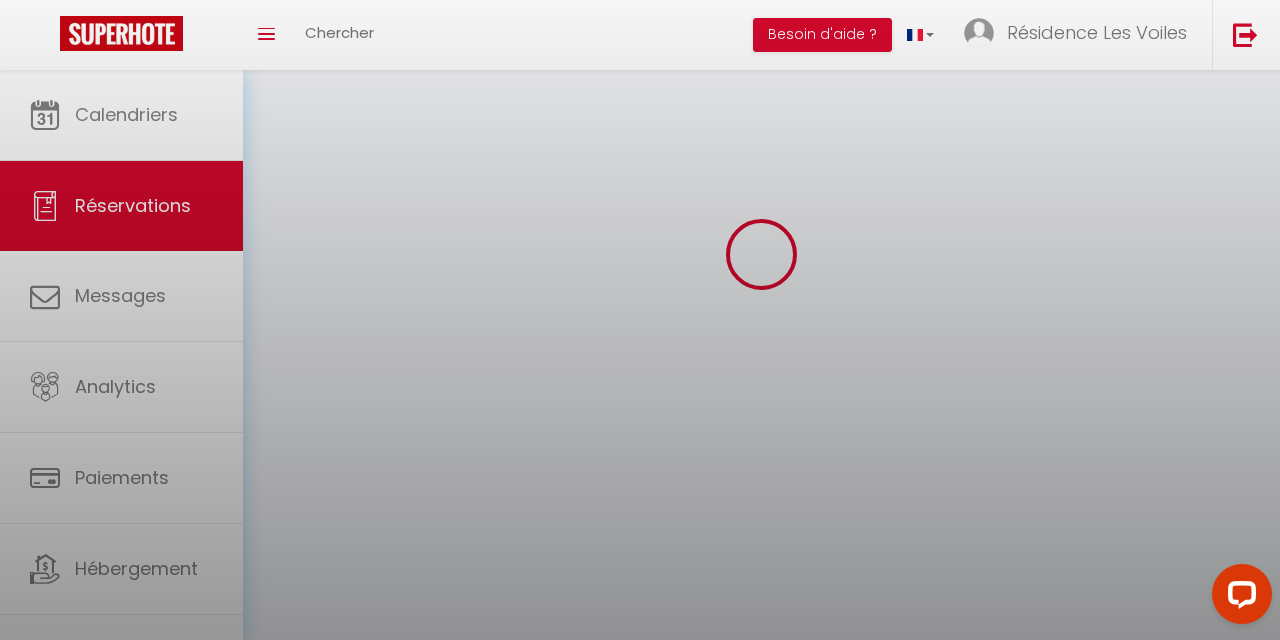 scroll, scrollTop: 0, scrollLeft: 0, axis: both 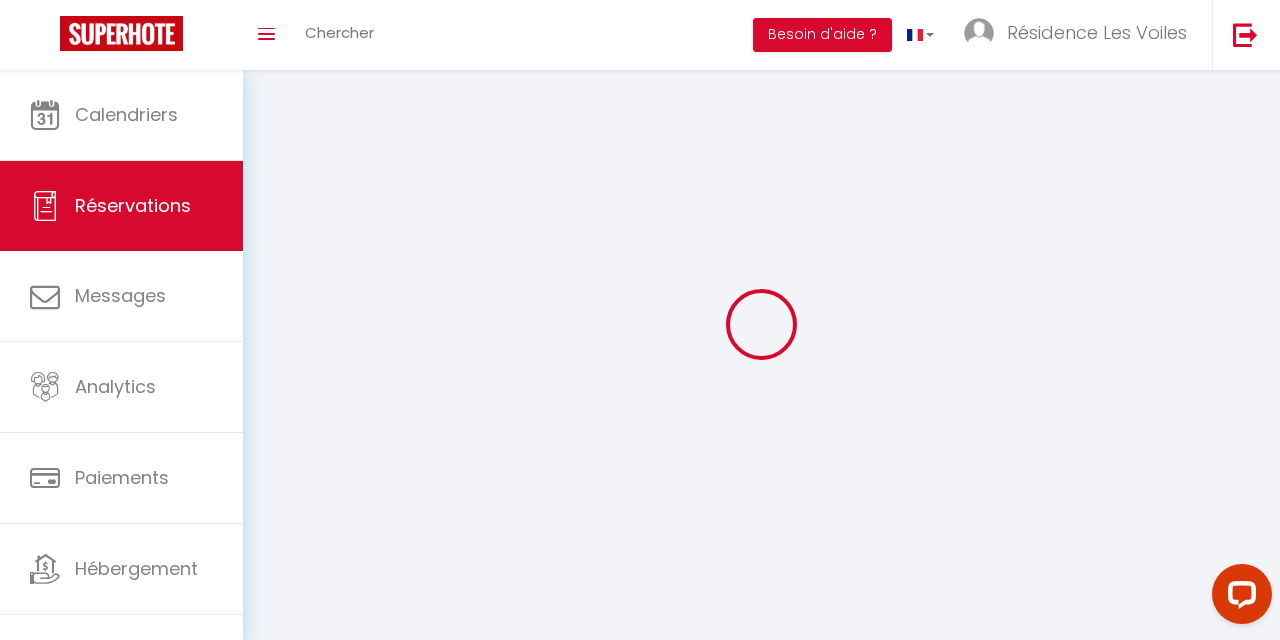 select 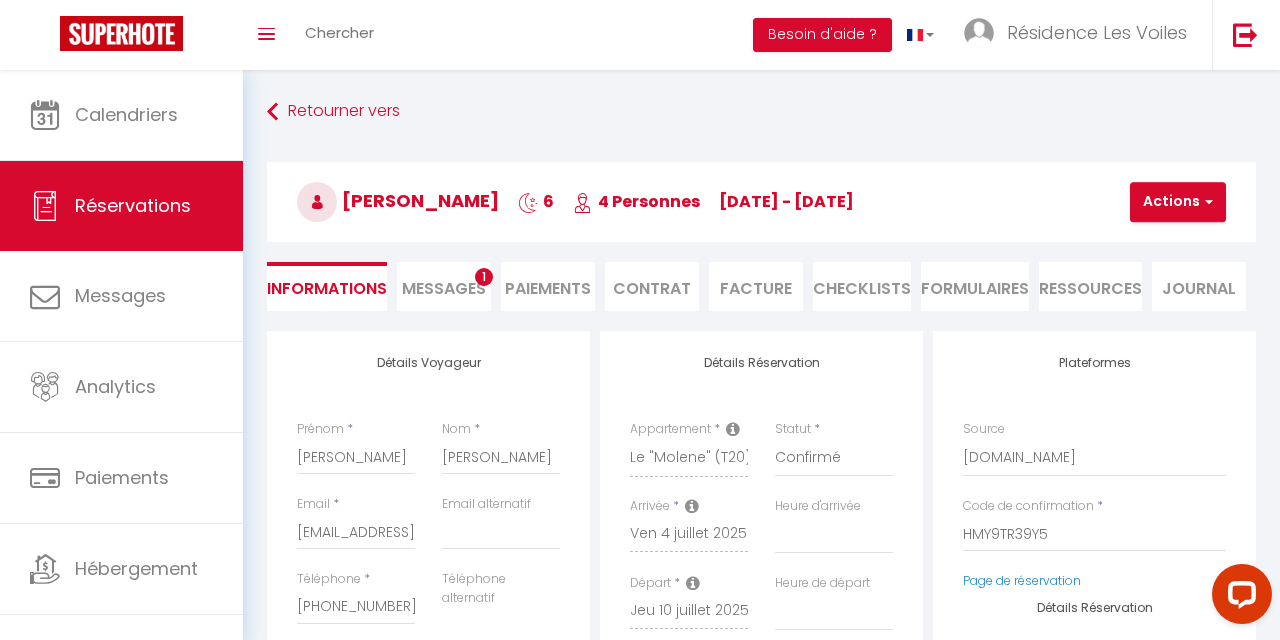 checkbox on "false" 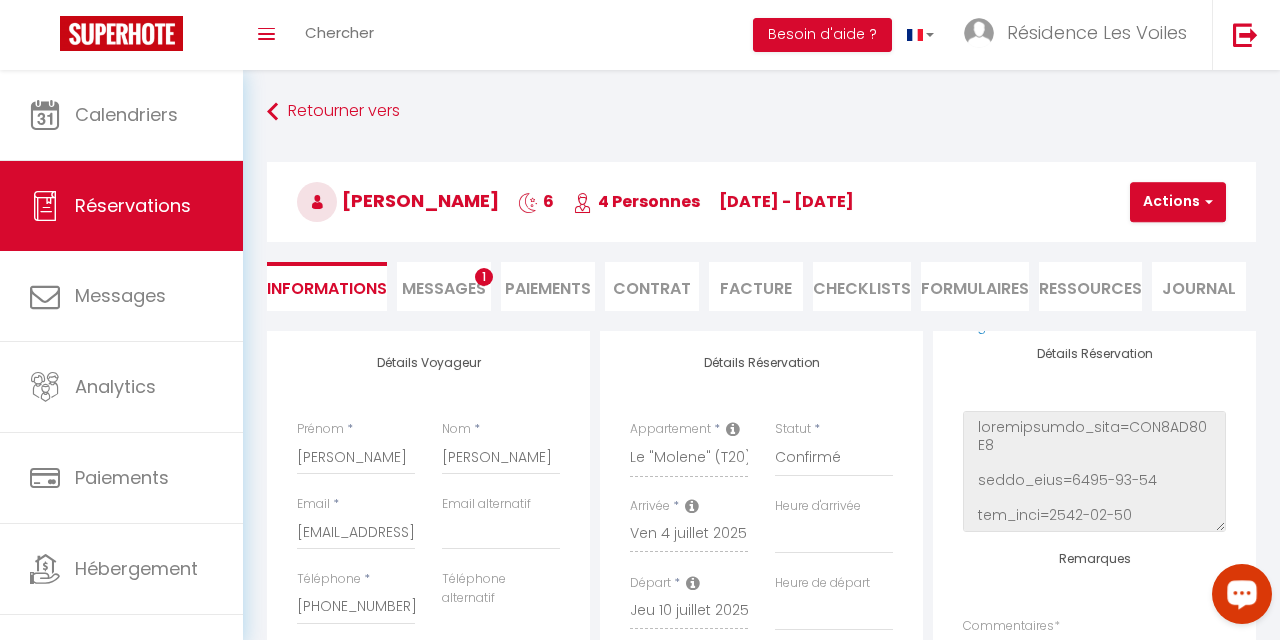 scroll, scrollTop: 252, scrollLeft: 0, axis: vertical 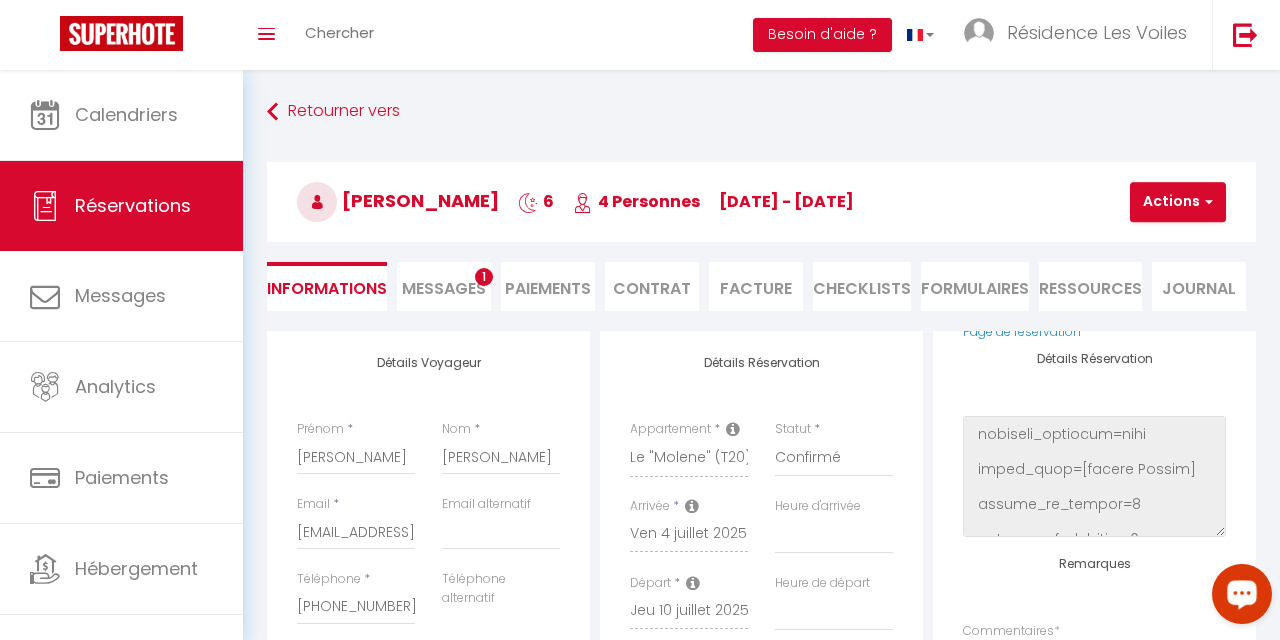 click on "Paiements" at bounding box center [548, 286] 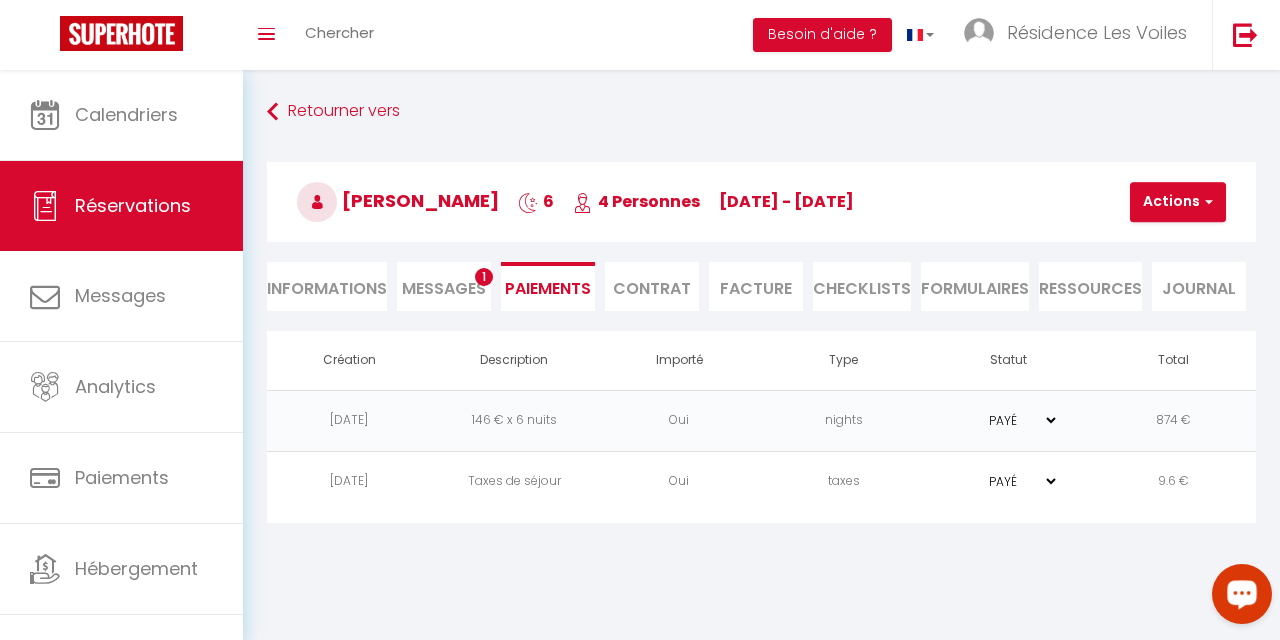 click on "Messages" at bounding box center [444, 288] 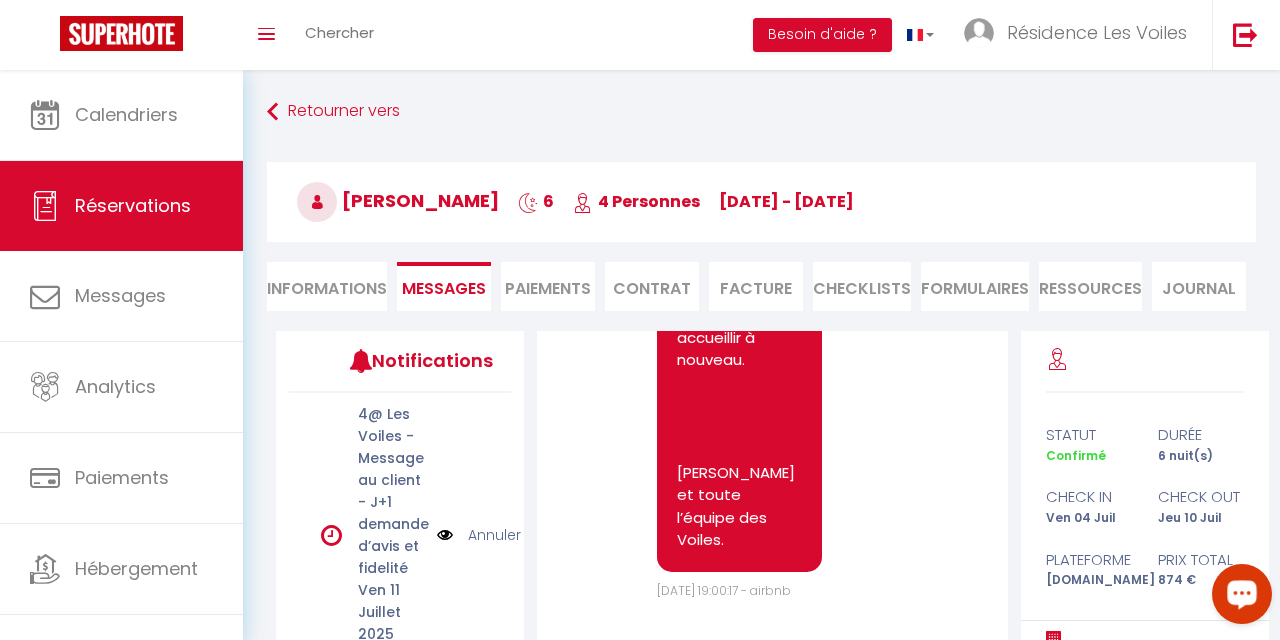 scroll, scrollTop: 10896, scrollLeft: 0, axis: vertical 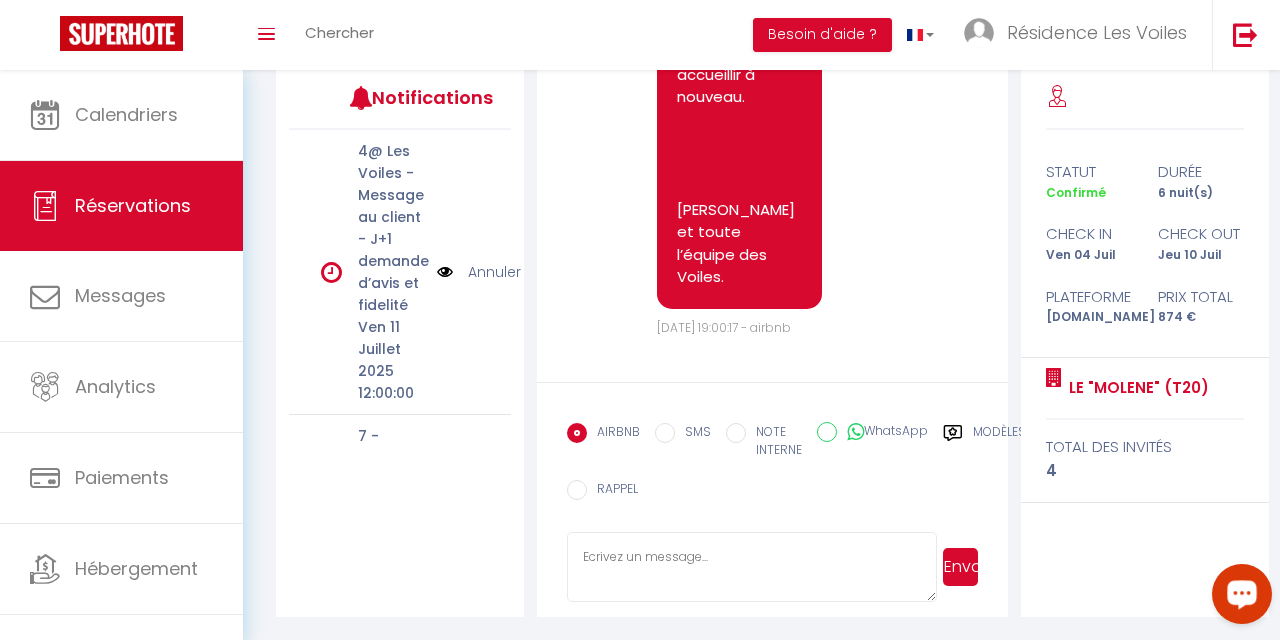 click at bounding box center (751, 567) 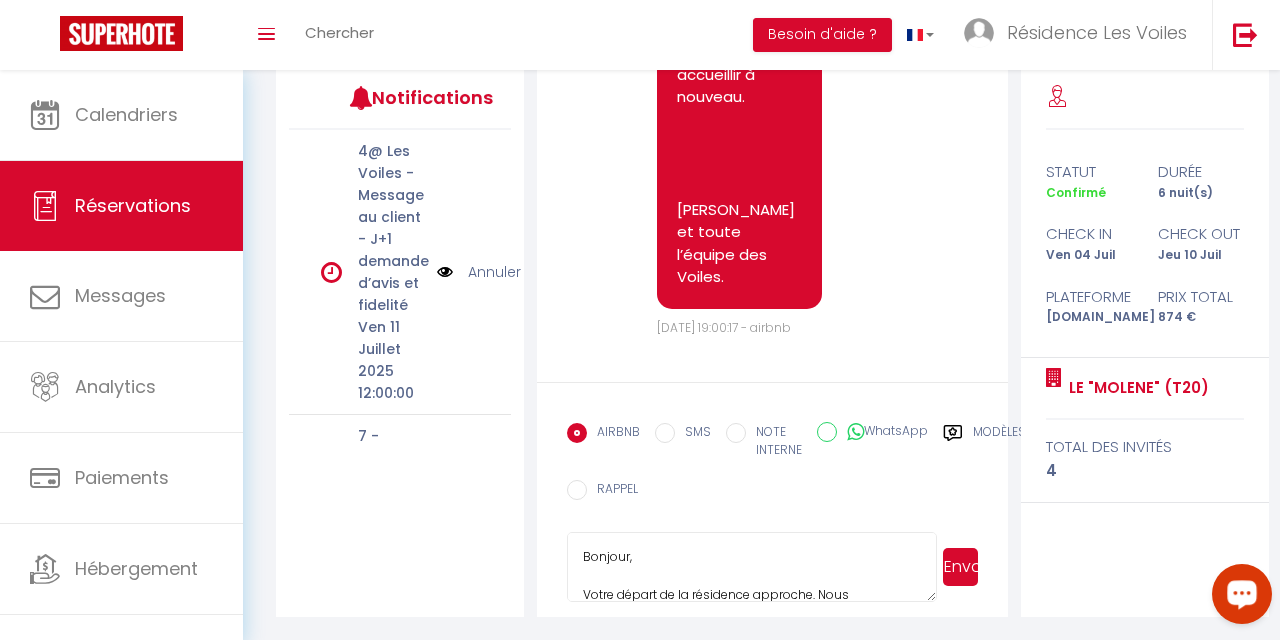 scroll, scrollTop: 376, scrollLeft: 0, axis: vertical 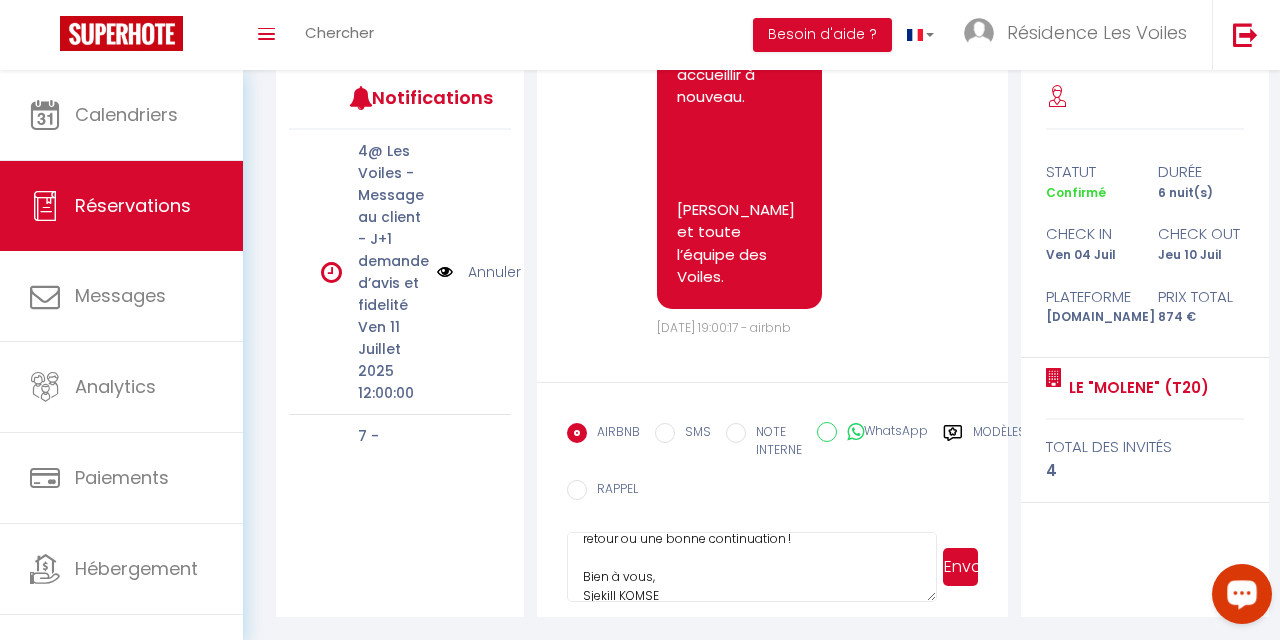 click on "Bonjour,
Votre départ de la résidence approche. Nous souhaitons simplement vous rappeler quelques points importants concernant le ménage dans le logement.
✅ Si vous n’avez pas souscrit à la prestation ménage, vous vous êtes engagé(e) à rendre le logement dans l’état où vous l’avez trouvé, propre et rangé.
✅ Si vous avez souscrit à la prestation ménage, quelques petites obligations restent à votre charge : sortir les poubelles, faire et ranger la vaisselle, et laisser le logement en ordre général.
Pour plus de détails, vous trouverez dans le logement une plaquette récapitulative.
Nous vous souhaitons un excellent départ et un bon retour ou une bonne continuation !
Bien à vous,
Sjekill KOMSE" at bounding box center [751, 567] 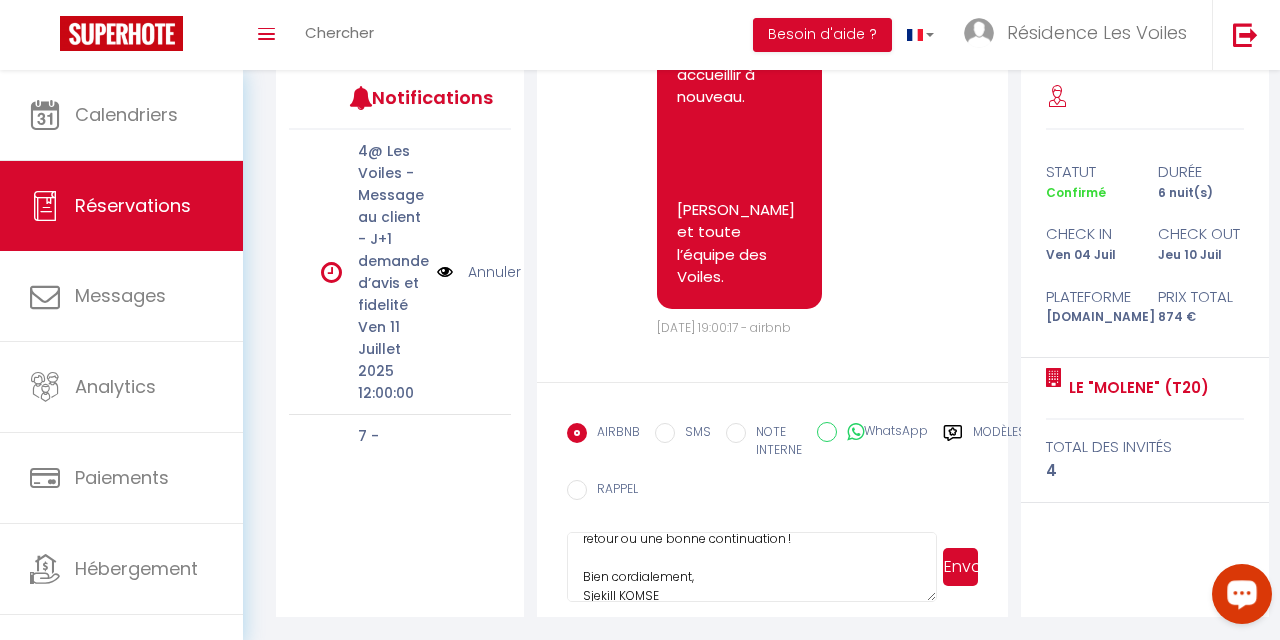click on "Bonjour,
Votre départ de la résidence approche. Nous souhaitons simplement vous rappeler quelques points importants concernant le ménage dans le logement.
✅ Si vous n’avez pas souscrit à la prestation ménage, vous vous êtes engagé(e) à rendre le logement dans l’état où vous l’avez trouvé, propre et rangé.
✅ Si vous avez souscrit à la prestation ménage, quelques petites obligations restent à votre charge : sortir les poubelles, faire et ranger la vaisselle, et laisser le logement en ordre général.
Pour plus de détails, vous trouverez dans le logement une plaquette récapitulative.
Nous vous souhaitons un excellent départ et un bon retour ou une bonne continuation !
Bien cordialement,
Sjekill KOMSE" at bounding box center (751, 567) 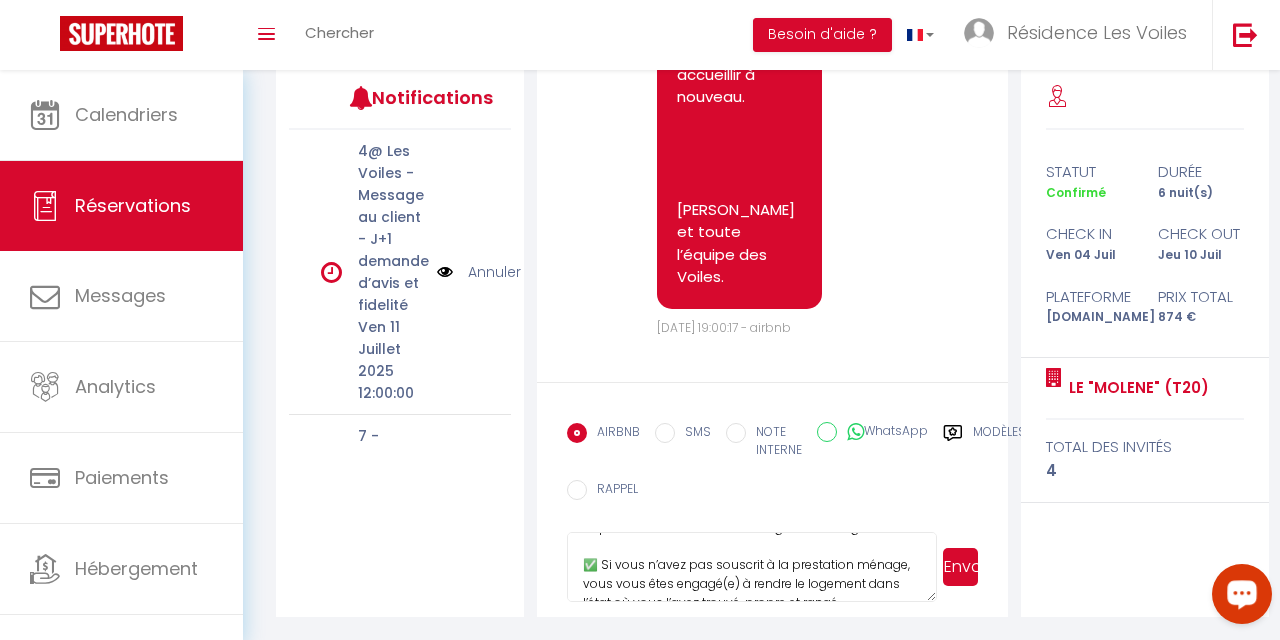 scroll, scrollTop: 118, scrollLeft: 0, axis: vertical 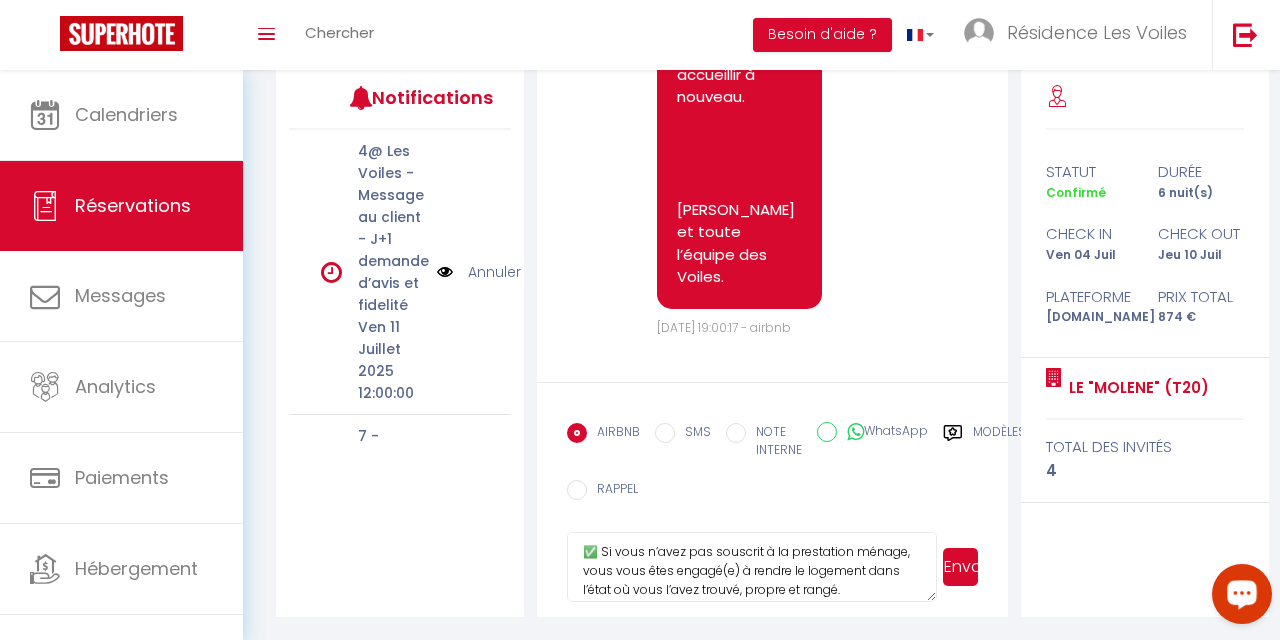 click on "Bonjour,
Votre départ de la résidence approche. Nous souhaitons simplement vous rappeler quelques points importants concernant le ménage dans le logement.
✅ Si vous n’avez pas souscrit à la prestation ménage, vous vous êtes engagé(e) à rendre le logement dans l’état où vous l’avez trouvé, propre et rangé.
✅ Si vous avez souscrit à la prestation ménage, quelques petites obligations restent à votre charge : sortir les poubelles, faire et ranger la vaisselle, et laisser le logement en ordre général.
Pour plus de détails, vous trouverez dans le logement une plaquette récapitulative.
Nous vous souhaitons un excellent départ et un bon retour ou une bonne continuation !
Bien Cordialement,
Sjekill KOMSE" at bounding box center [751, 567] 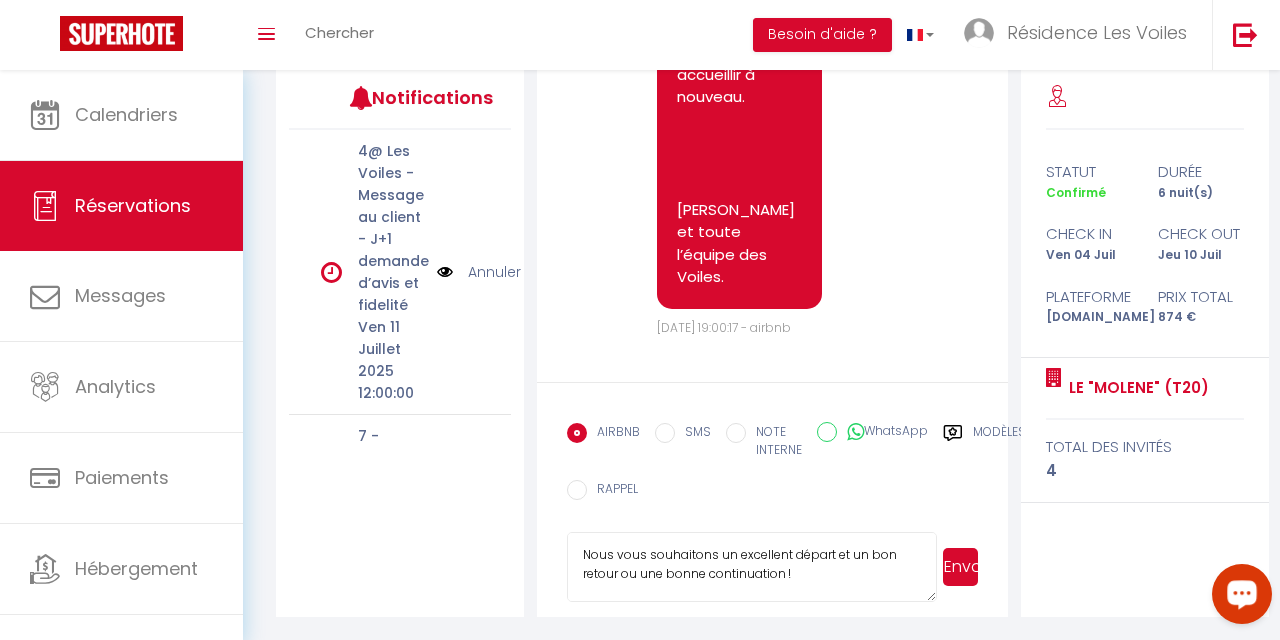 scroll, scrollTop: 336, scrollLeft: 0, axis: vertical 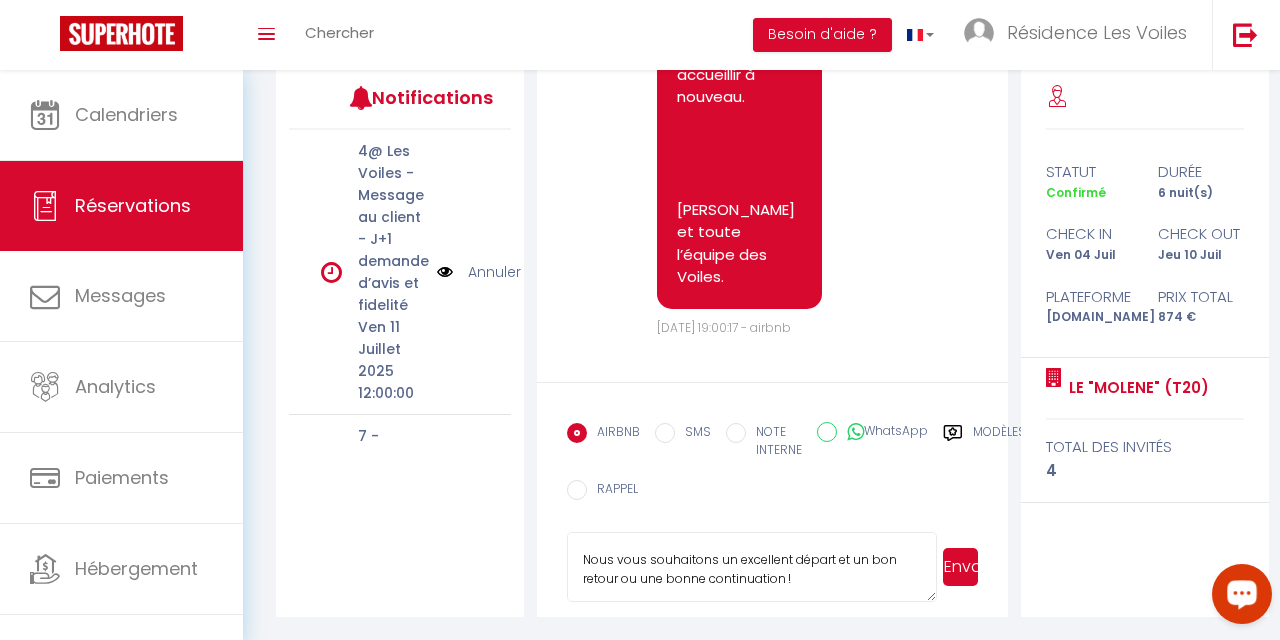click on "Bonjour,
Votre départ de la résidence approche. Nous souhaitons simplement vous rappeler quelques points importants concernant le ménage dans le logement.
✅ Si vous n’avez pas souscrit à la prestation ménage, vous vous êtes engagé à rendre le logement dans l’état où vous l’avez trouvé, propre et rangé.
✅ Si vous avez souscrit à la prestation ménage, quelques petites obligations restent à votre charge : sortir les poubelles, faire et ranger la vaisselle, et laisser le logement en ordre général.
Pour plus de détails, vous trouverez dans le logement une plaquette récapitulative.
Nous vous souhaitons un excellent départ et un bon retour ou une bonne continuation !
Bien Cordialement,
Sjekill KOMSE" at bounding box center (751, 567) 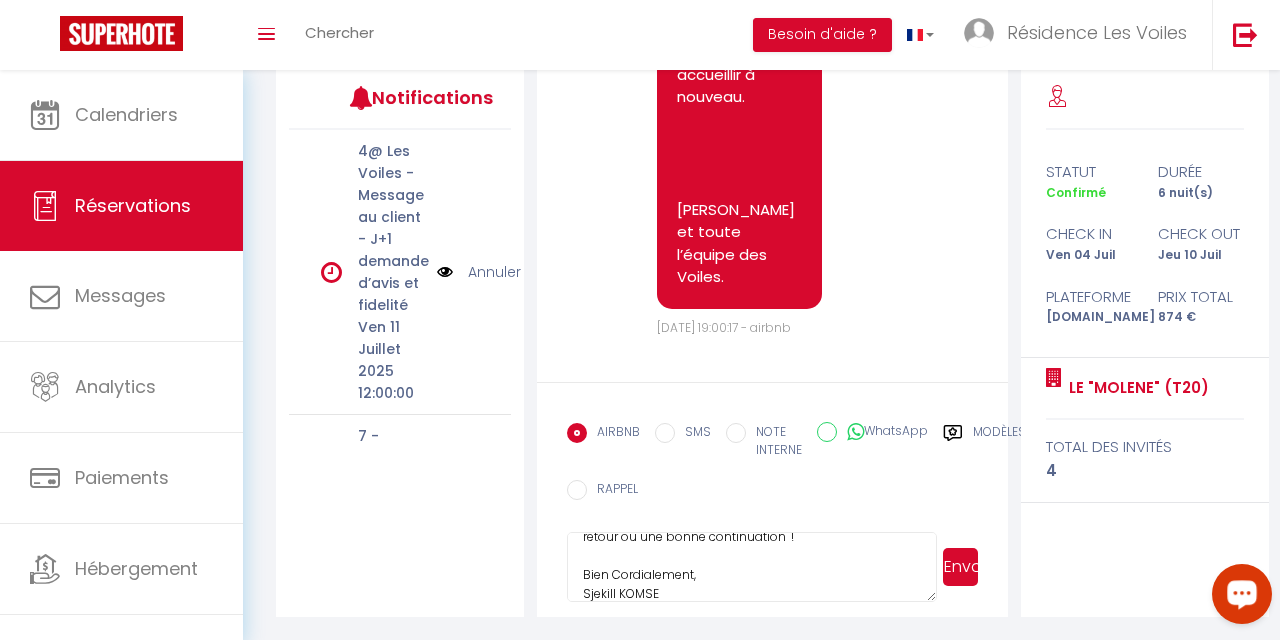 scroll, scrollTop: 376, scrollLeft: 0, axis: vertical 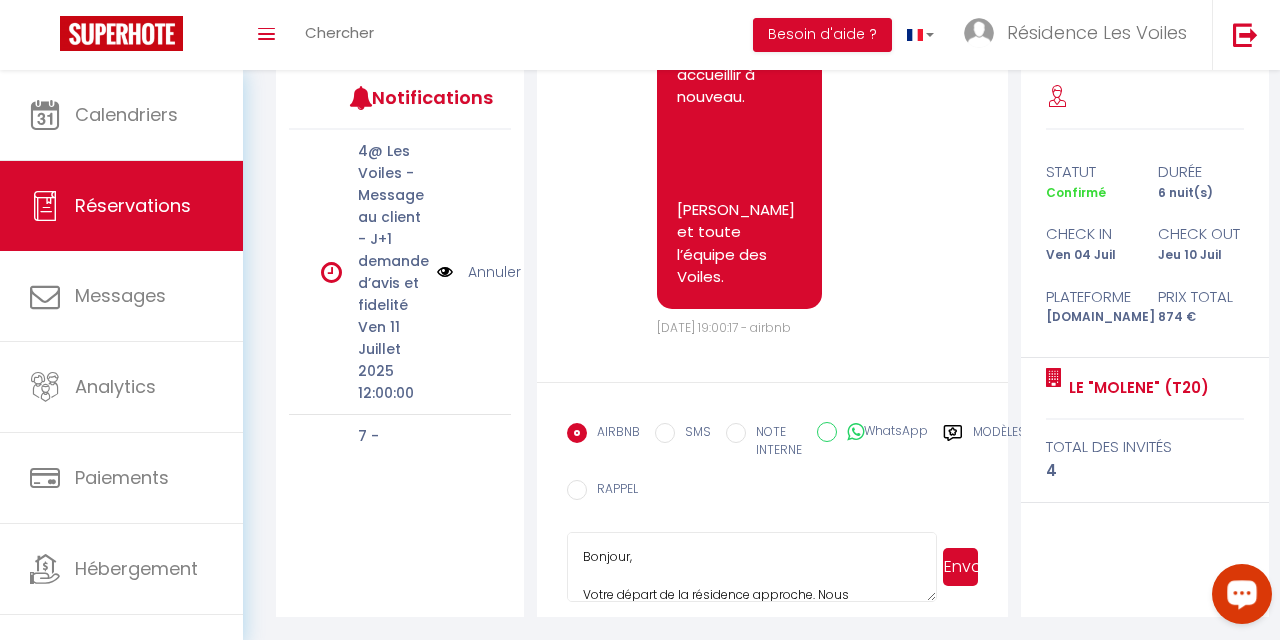drag, startPoint x: 689, startPoint y: 588, endPoint x: 540, endPoint y: 493, distance: 176.7088 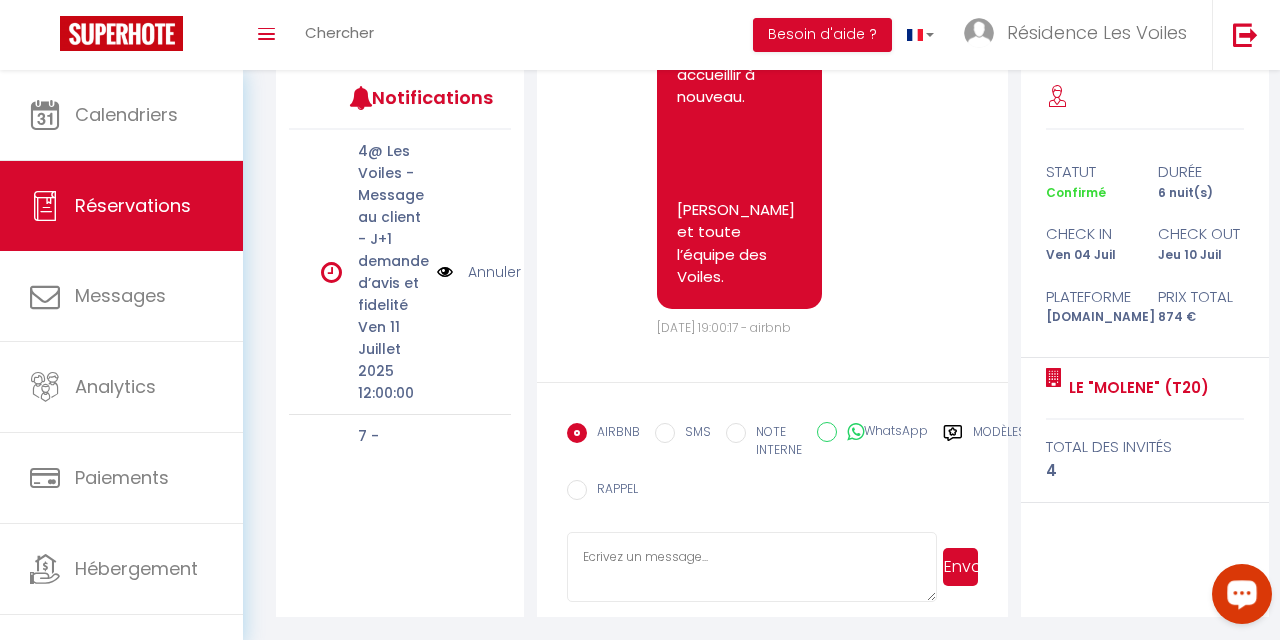 click at bounding box center [751, 567] 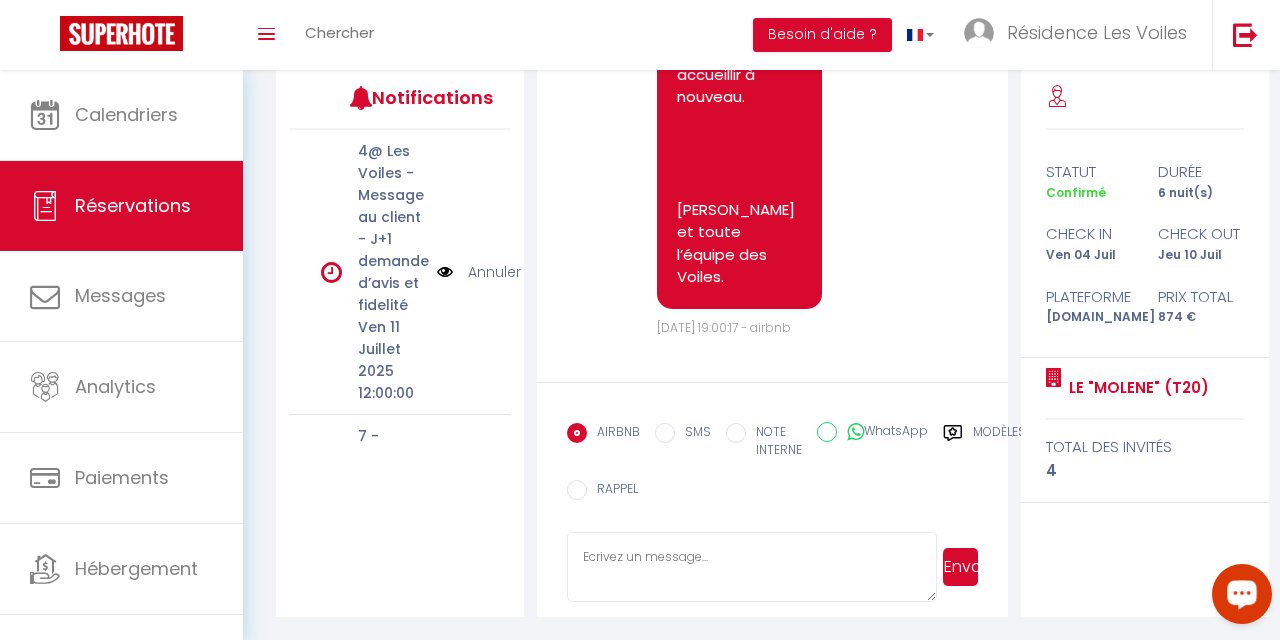 paste on "Bonjour,
Votre départ de la résidence approche. Nous souhaitons simplement vous rappeler quelques points importants concernant le ménage dans le logement.
✅ Si vous n’avez pas souscrit à la prestation ménage, vous vous êtes engagé à rendre le logement dans l’état où vous l’avez trouvé, propre et rangé.
✅ Si vous avez souscrit à la prestation ménage, quelques petites obligations restent à votre charge : sortir les poubelles, faire et ranger la vaisselle, et laisser le logement en ordre général.
Pour plus de détails, vous trouverez dans le logement une plaquette récapitulative.
Nous vous souhaitons un excellent départ et un bon retour ou une bonne continuation  !
Bien Cordialement,
Sjekill KOMSE" 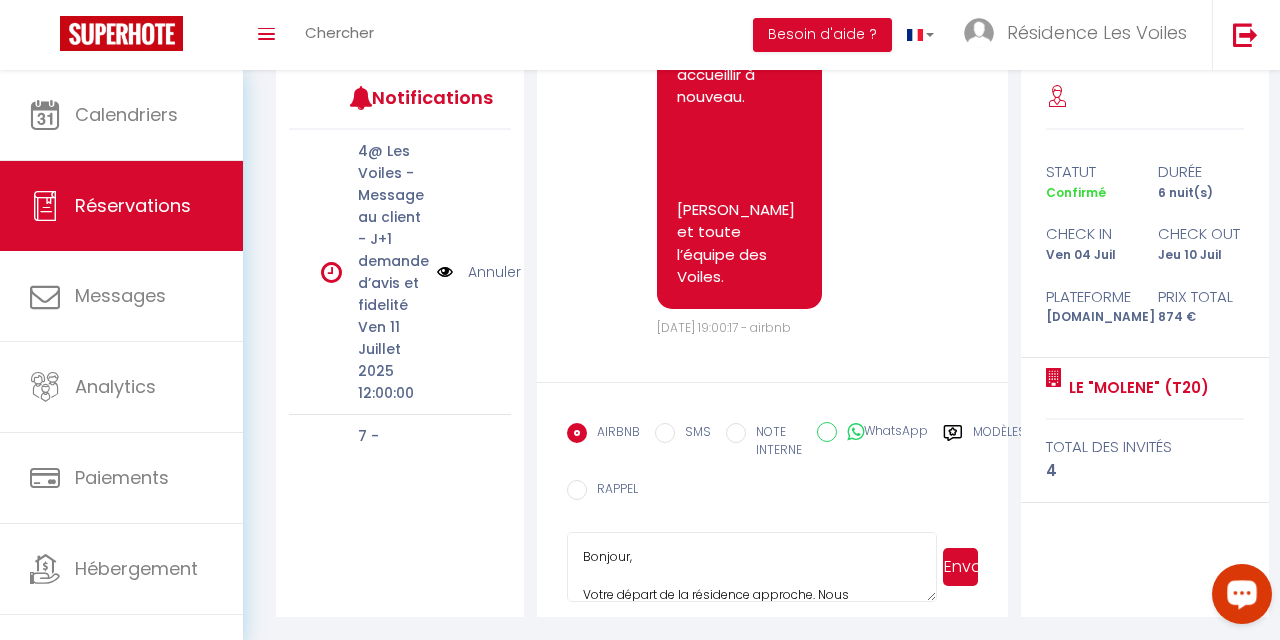 scroll, scrollTop: 376, scrollLeft: 0, axis: vertical 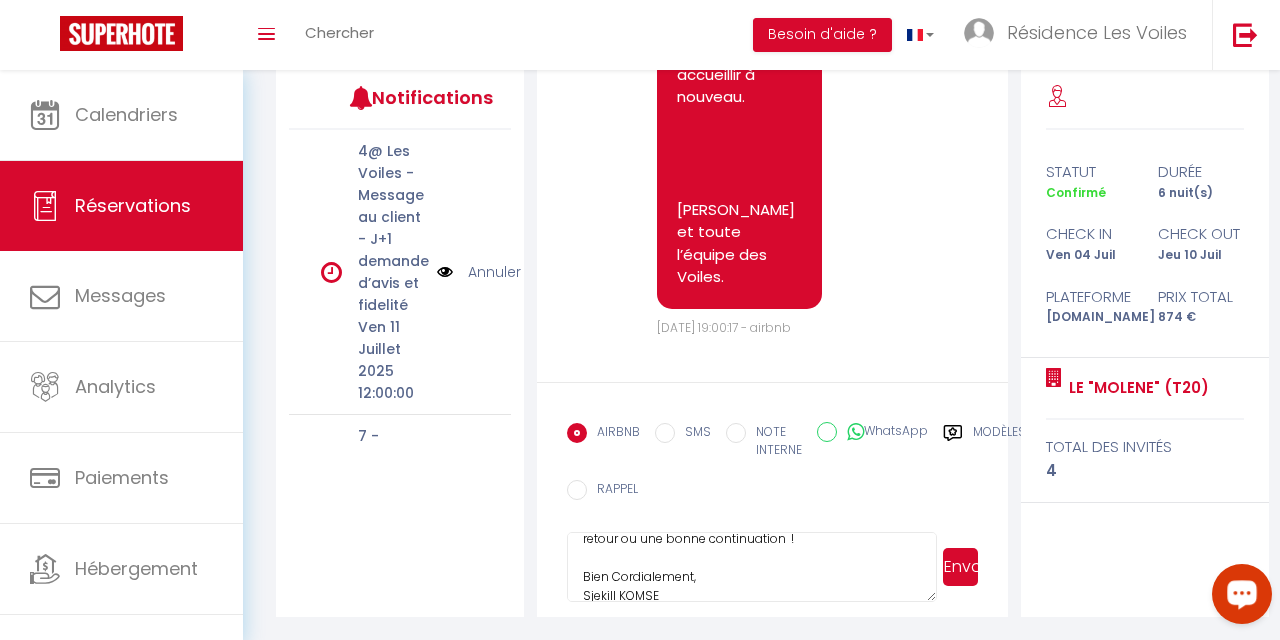 type on "Bonjour,
Votre départ de la résidence approche. Nous souhaitons simplement vous rappeler quelques points importants concernant le ménage dans le logement.
✅ Si vous n’avez pas souscrit à la prestation ménage, vous vous êtes engagé à rendre le logement dans l’état où vous l’avez trouvé, propre et rangé.
✅ Si vous avez souscrit à la prestation ménage, quelques petites obligations restent à votre charge : sortir les poubelles, faire et ranger la vaisselle, et laisser le logement en ordre général.
Pour plus de détails, vous trouverez dans le logement une plaquette récapitulative.
Nous vous souhaitons un excellent départ et un bon retour ou une bonne continuation  !
Bien Cordialement,
Sjekill KOMSE" 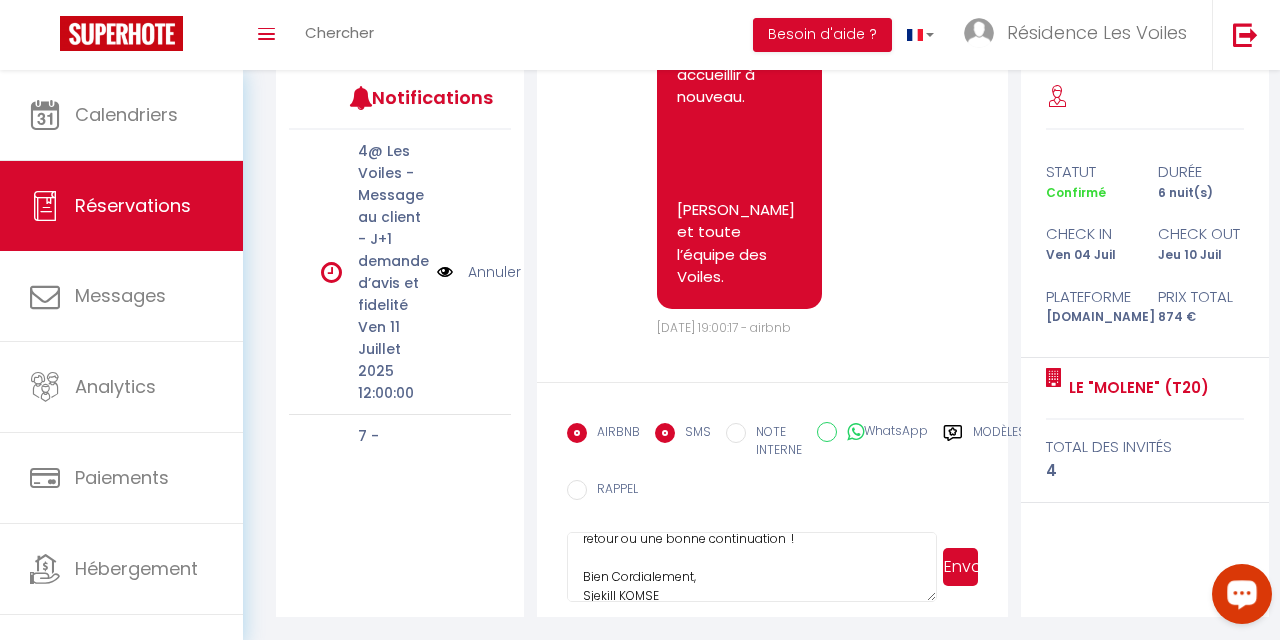 radio on "false" 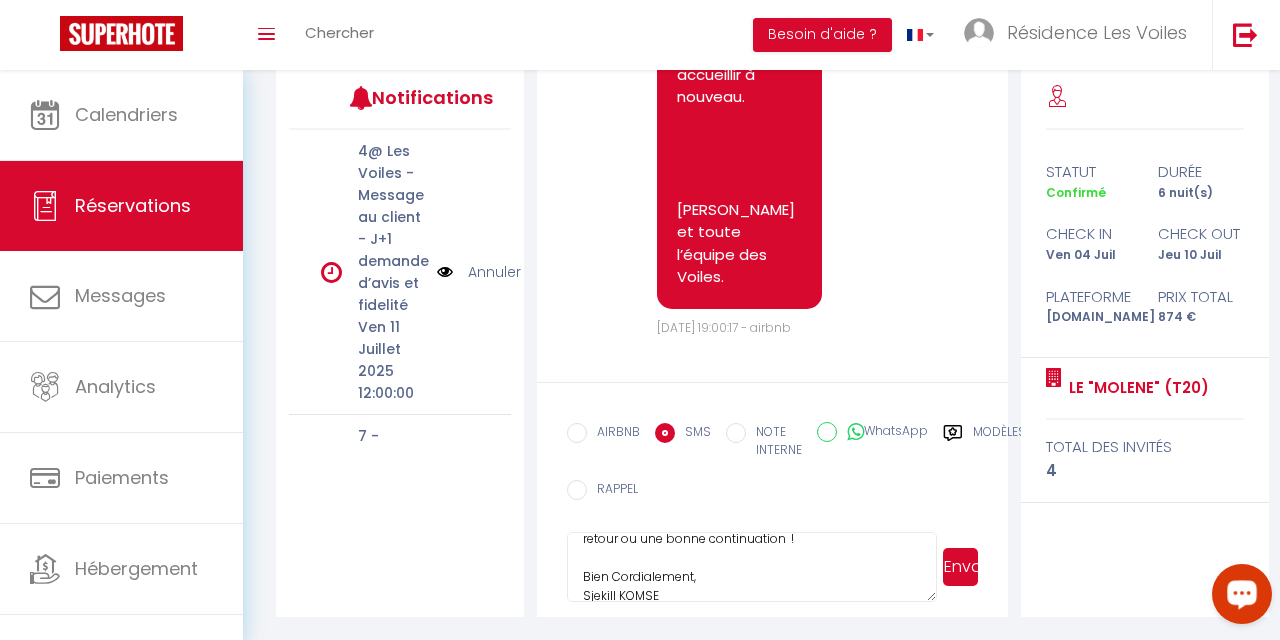 click on "Envoyer" at bounding box center (960, 567) 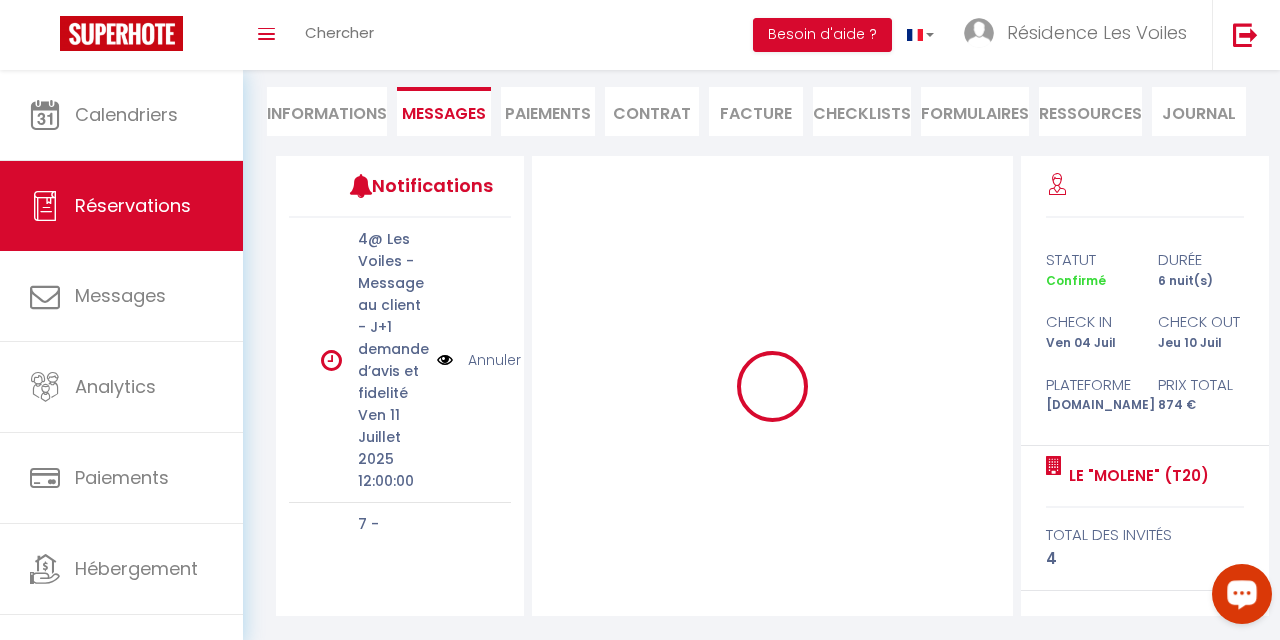 type 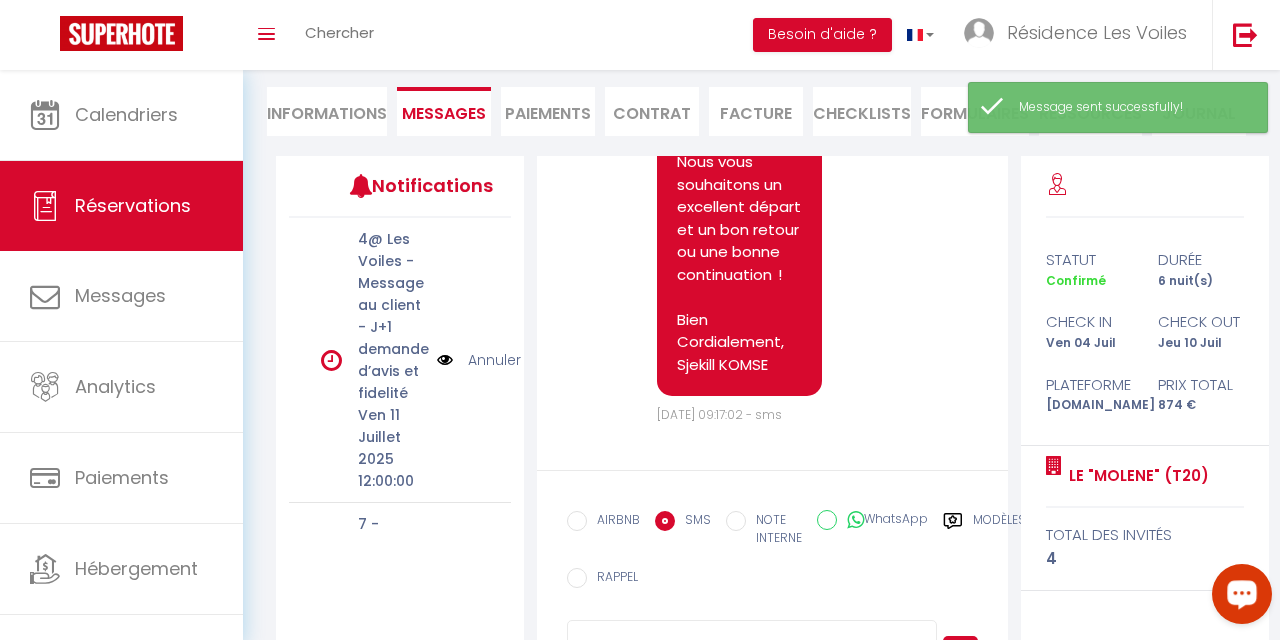 scroll, scrollTop: 12304, scrollLeft: 0, axis: vertical 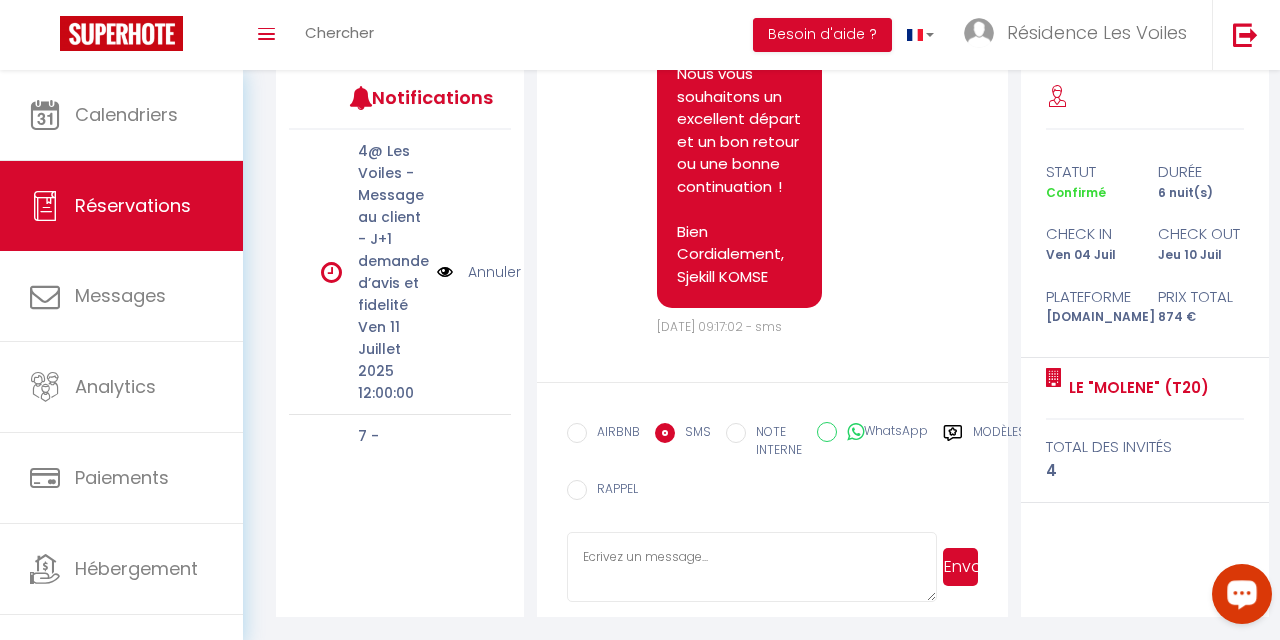 click on "Réservations" at bounding box center (133, 205) 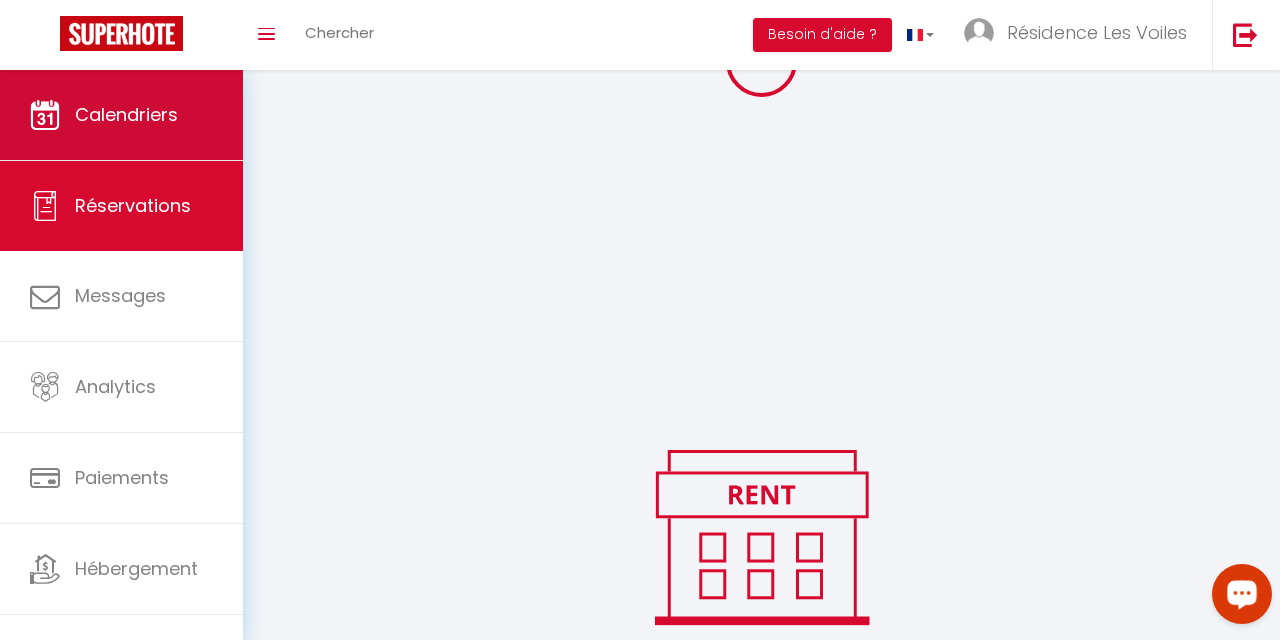 click on "Calendriers" at bounding box center (121, 115) 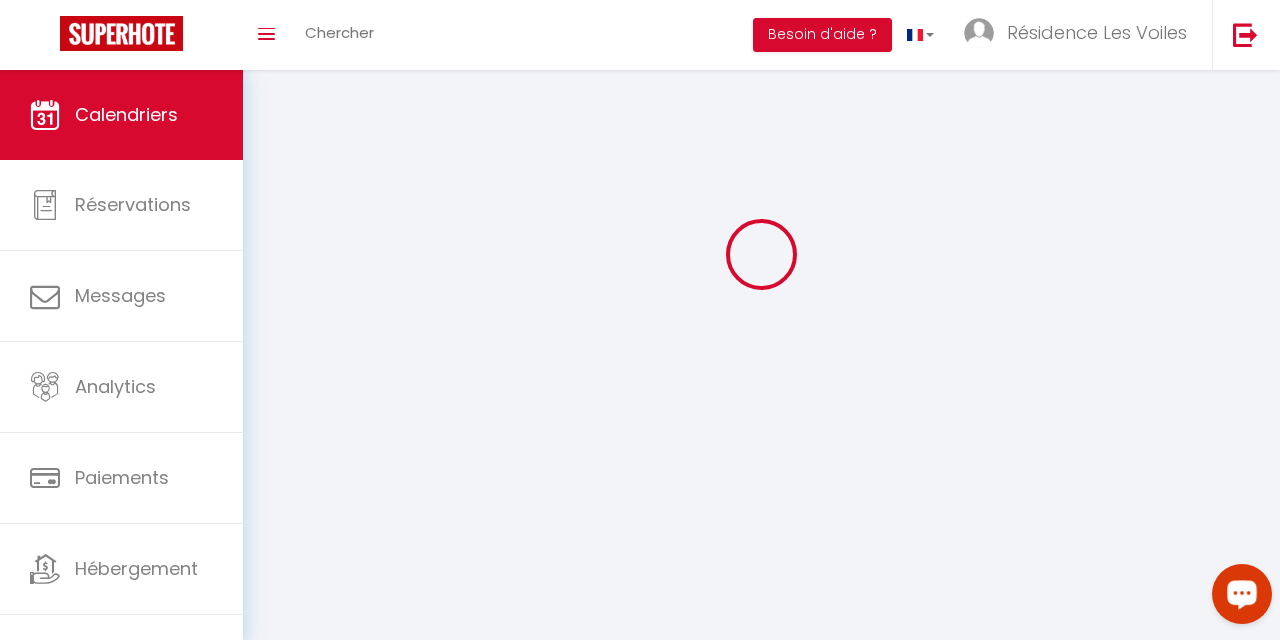 scroll, scrollTop: 0, scrollLeft: 0, axis: both 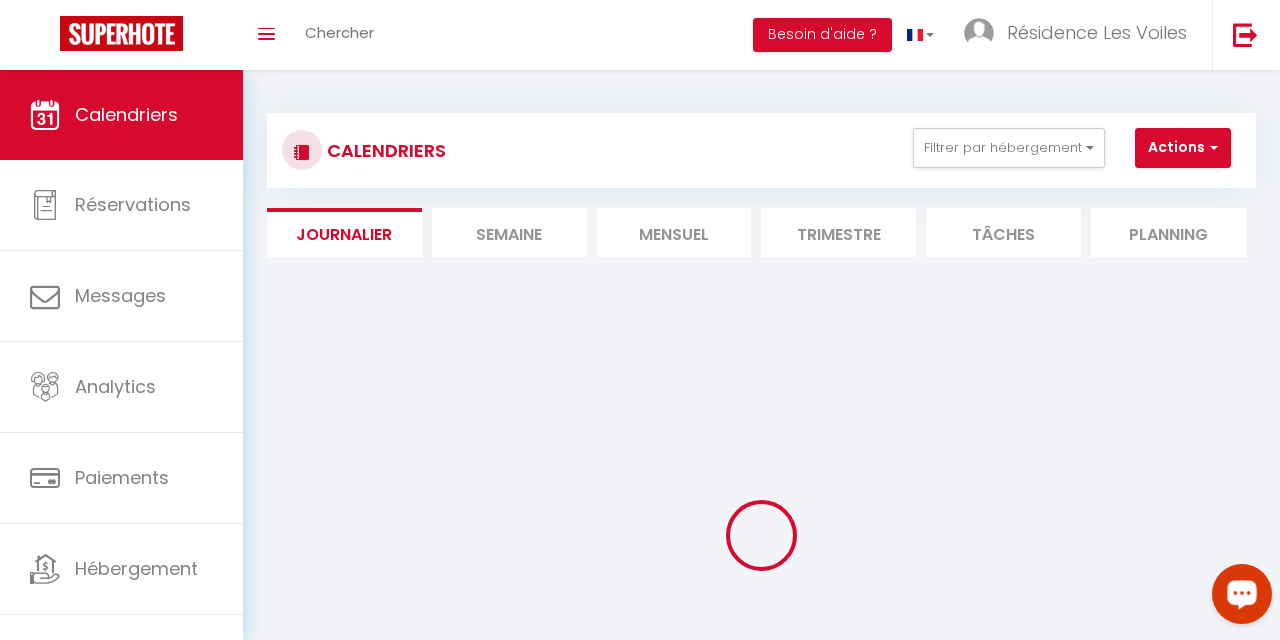 select 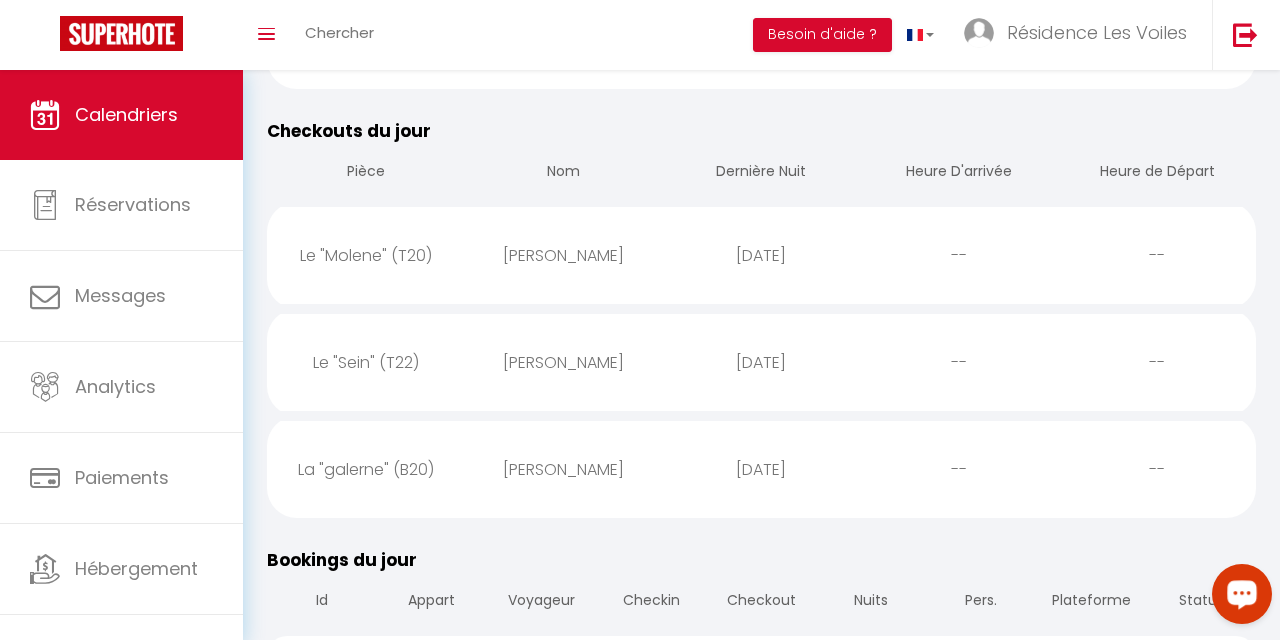 scroll, scrollTop: 636, scrollLeft: 0, axis: vertical 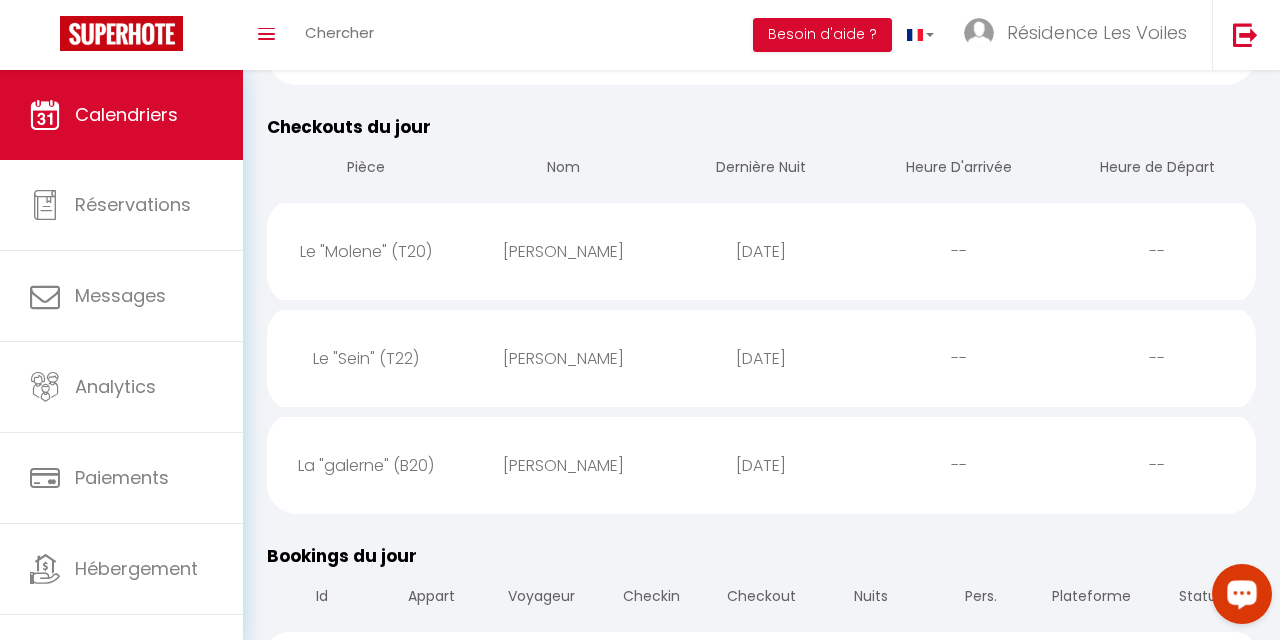 click on "[PERSON_NAME]" at bounding box center [564, 358] 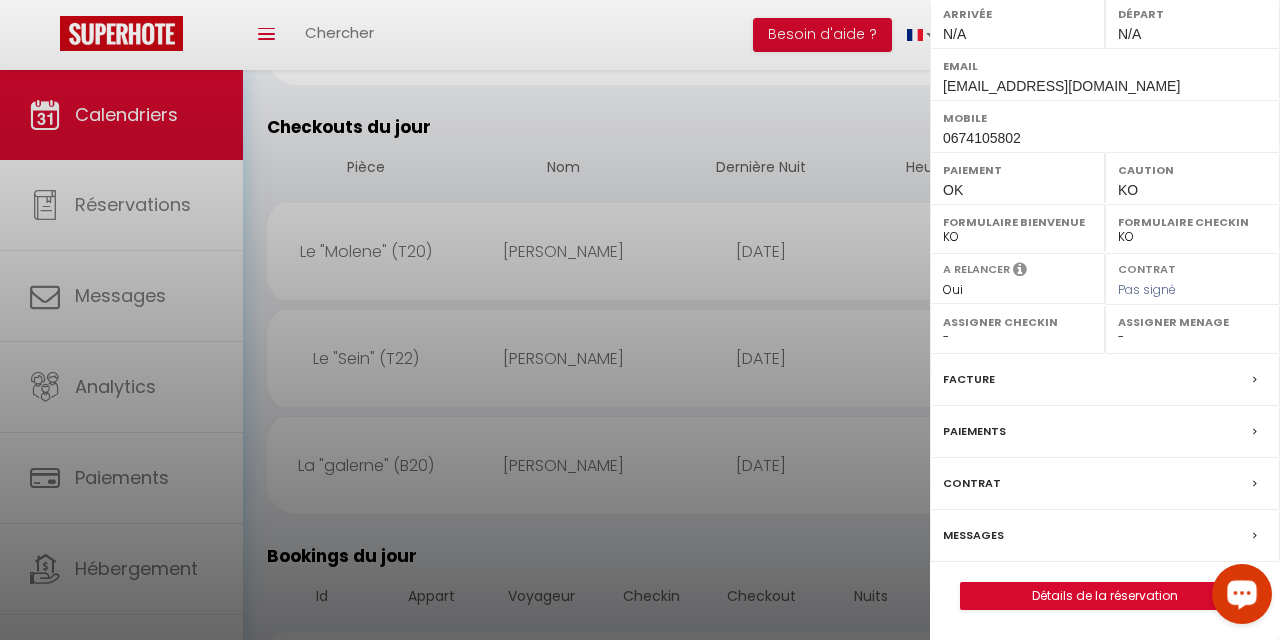 scroll, scrollTop: 320, scrollLeft: 0, axis: vertical 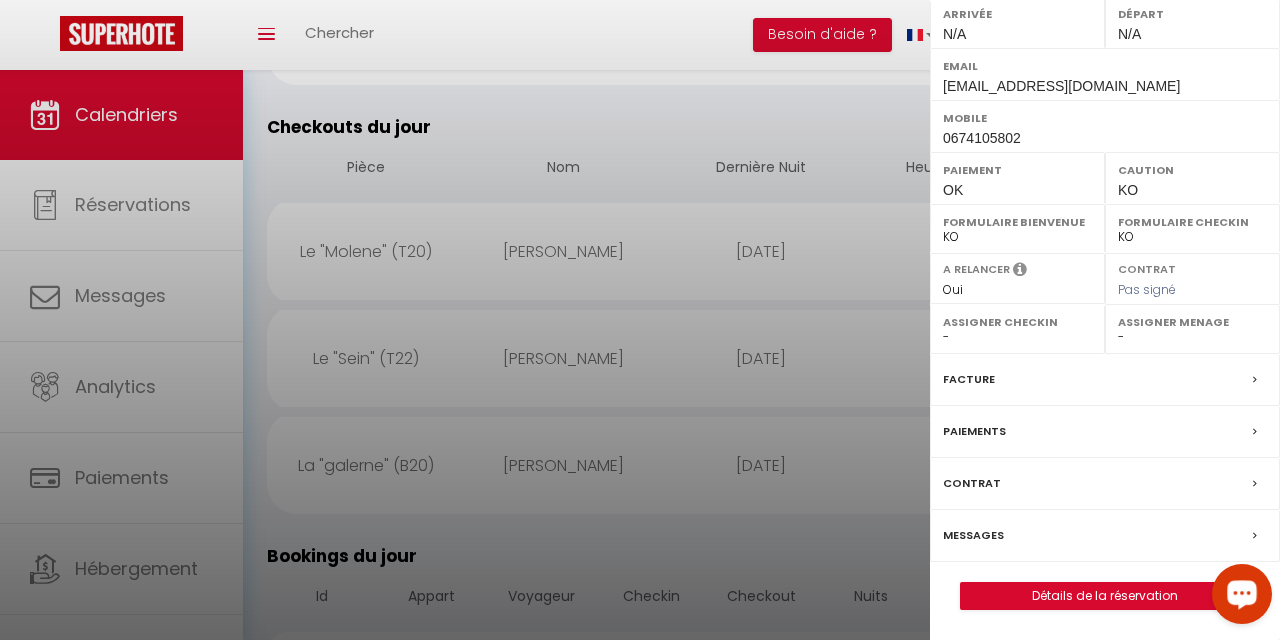 click on "Détails de la réservation" at bounding box center (1105, 596) 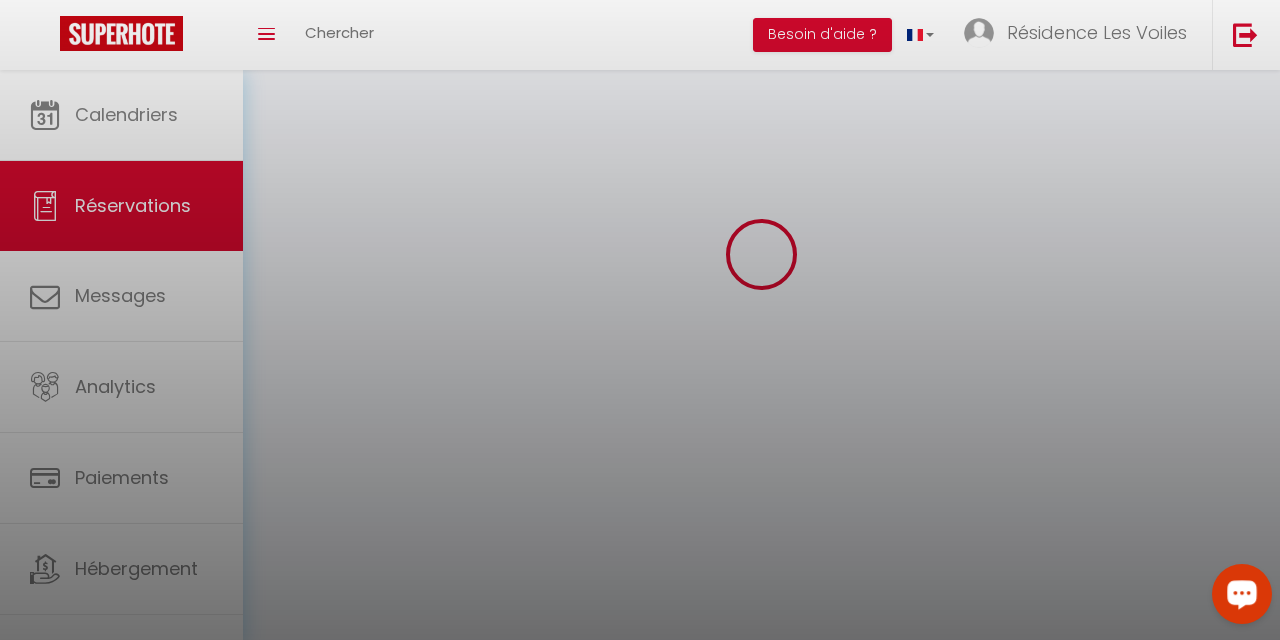 scroll, scrollTop: 0, scrollLeft: 0, axis: both 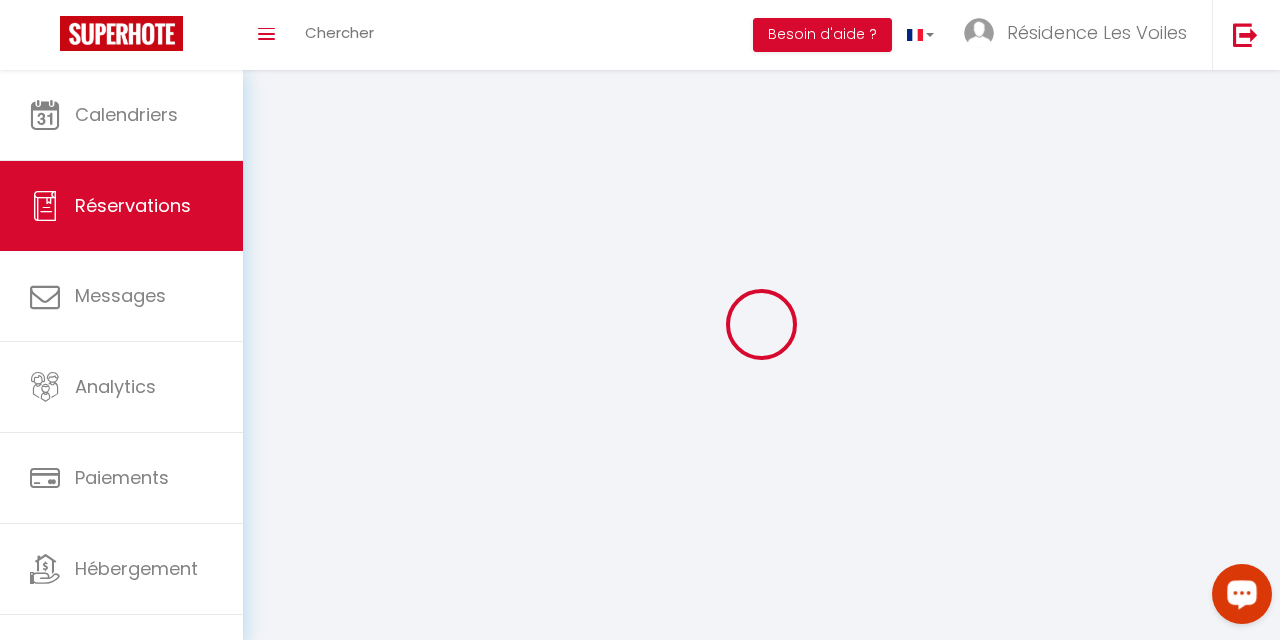 type on "VERONIQUE" 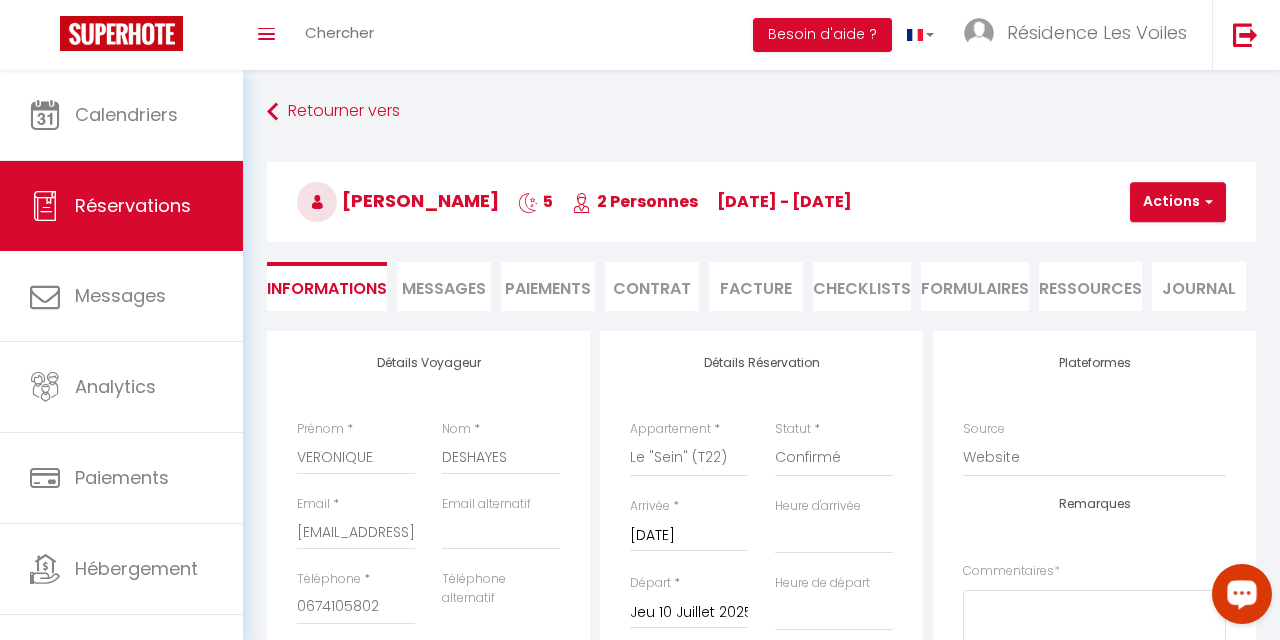 select 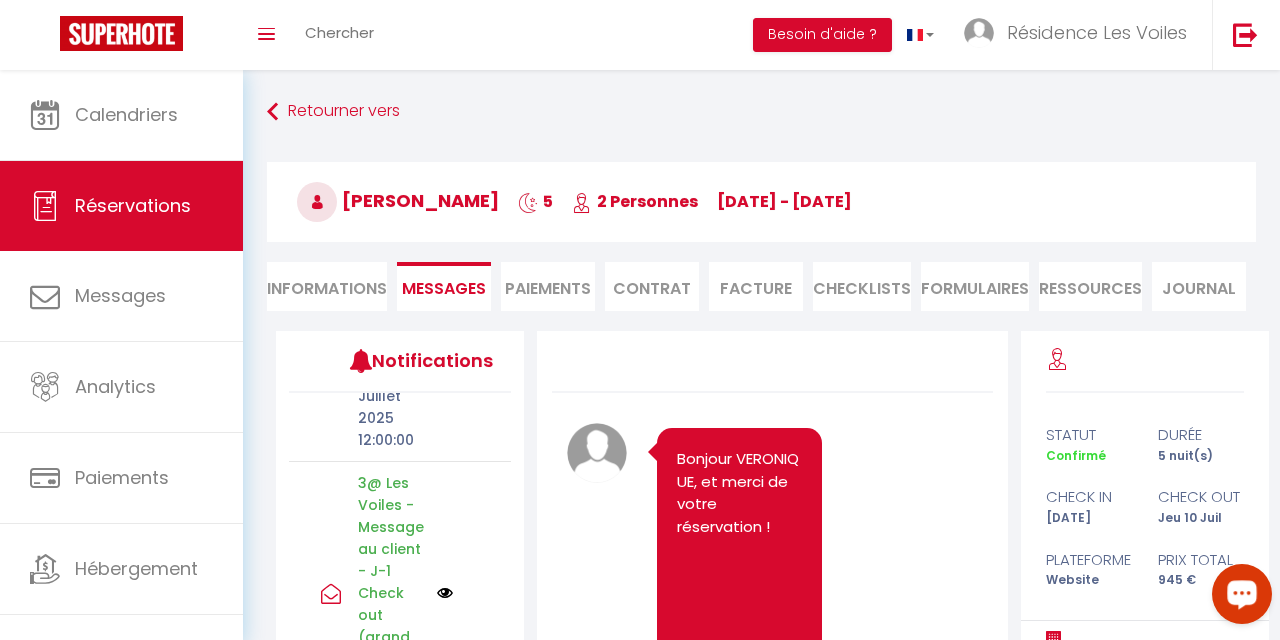 scroll, scrollTop: 231, scrollLeft: 0, axis: vertical 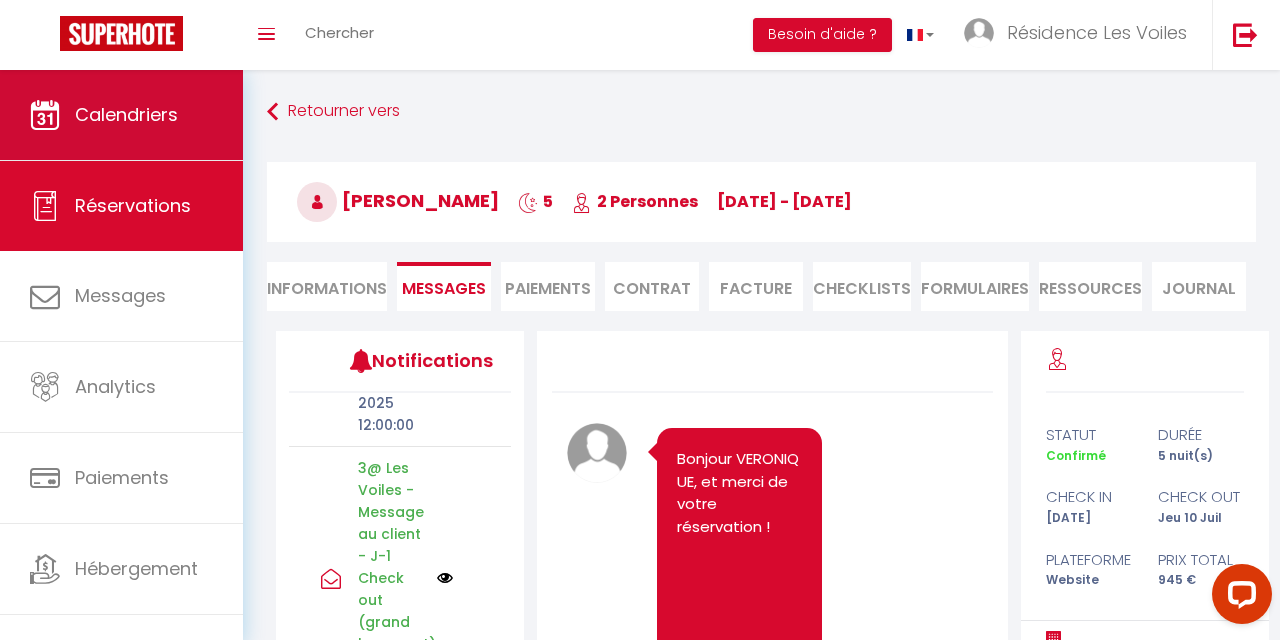 click on "Calendriers" at bounding box center [121, 115] 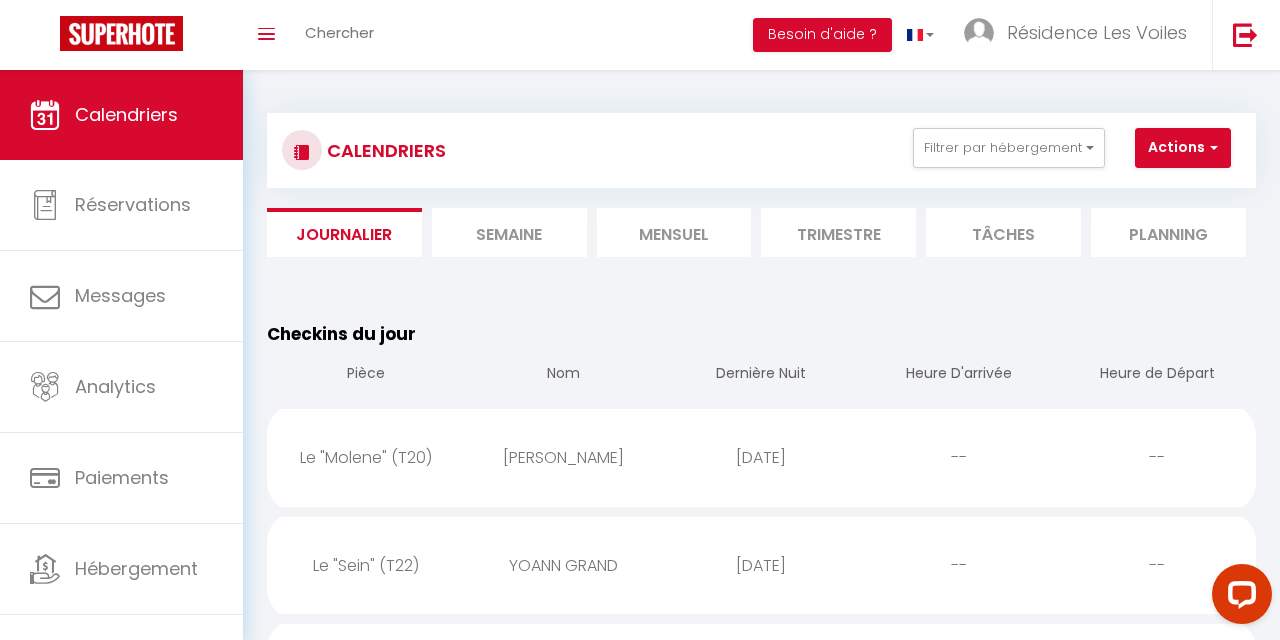 click on "[PERSON_NAME]" at bounding box center [564, 457] 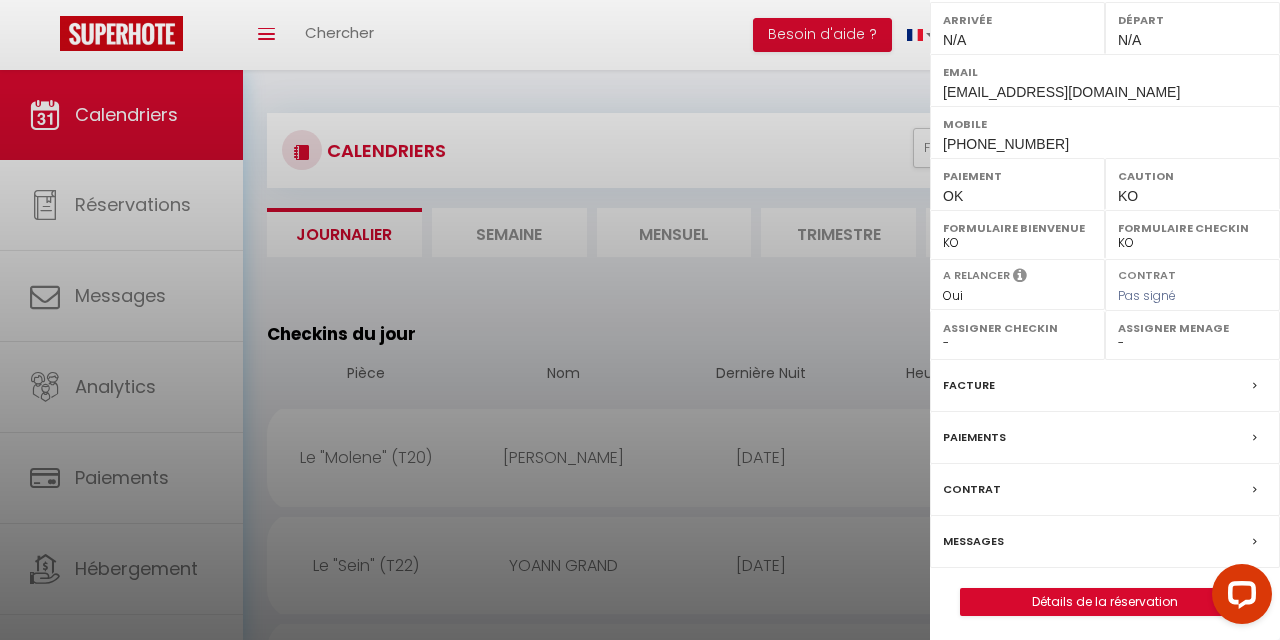scroll, scrollTop: 318, scrollLeft: 0, axis: vertical 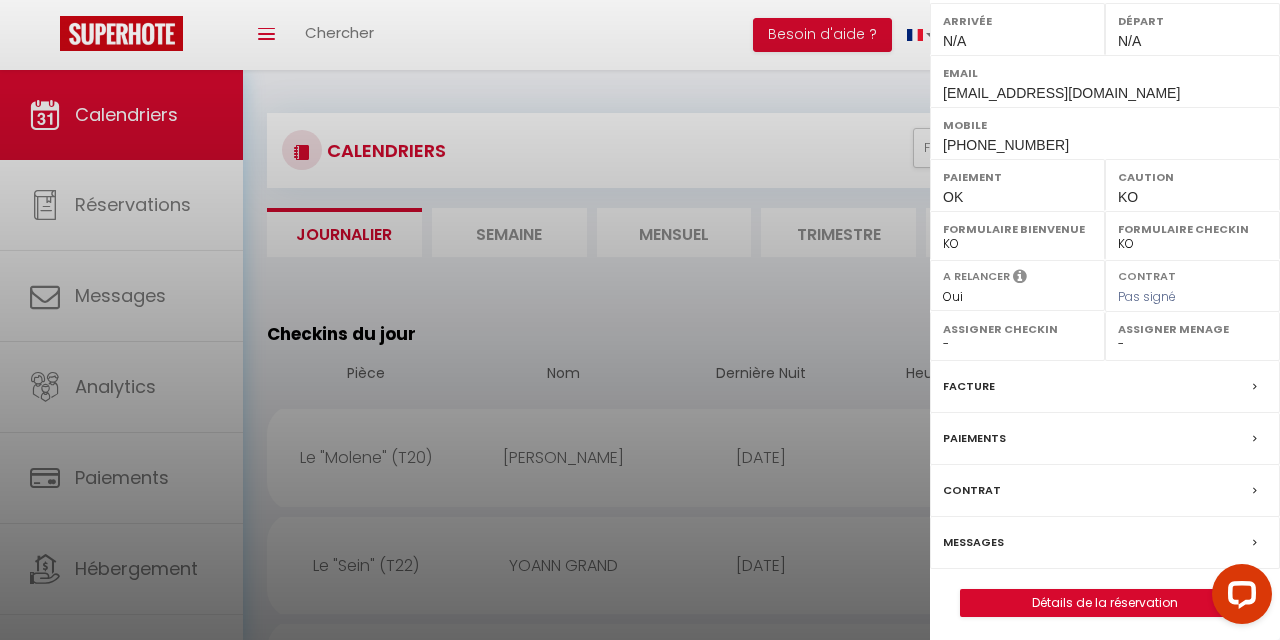 click on "Détails de la réservation" at bounding box center [1105, 603] 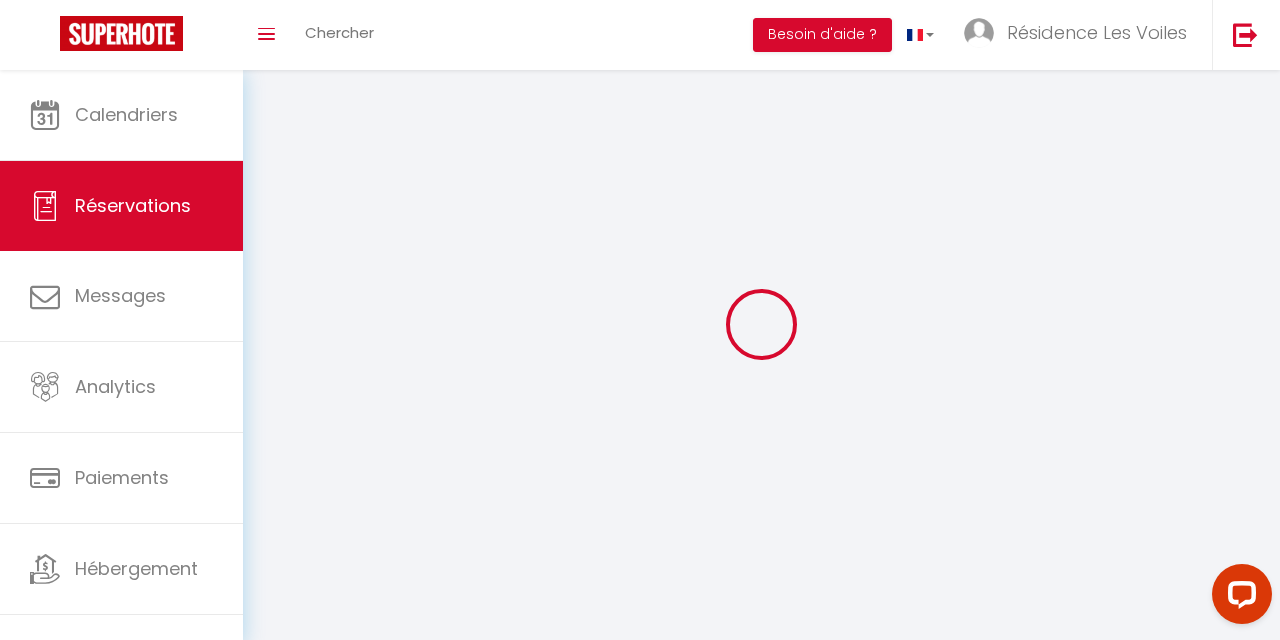 type on "Heng" 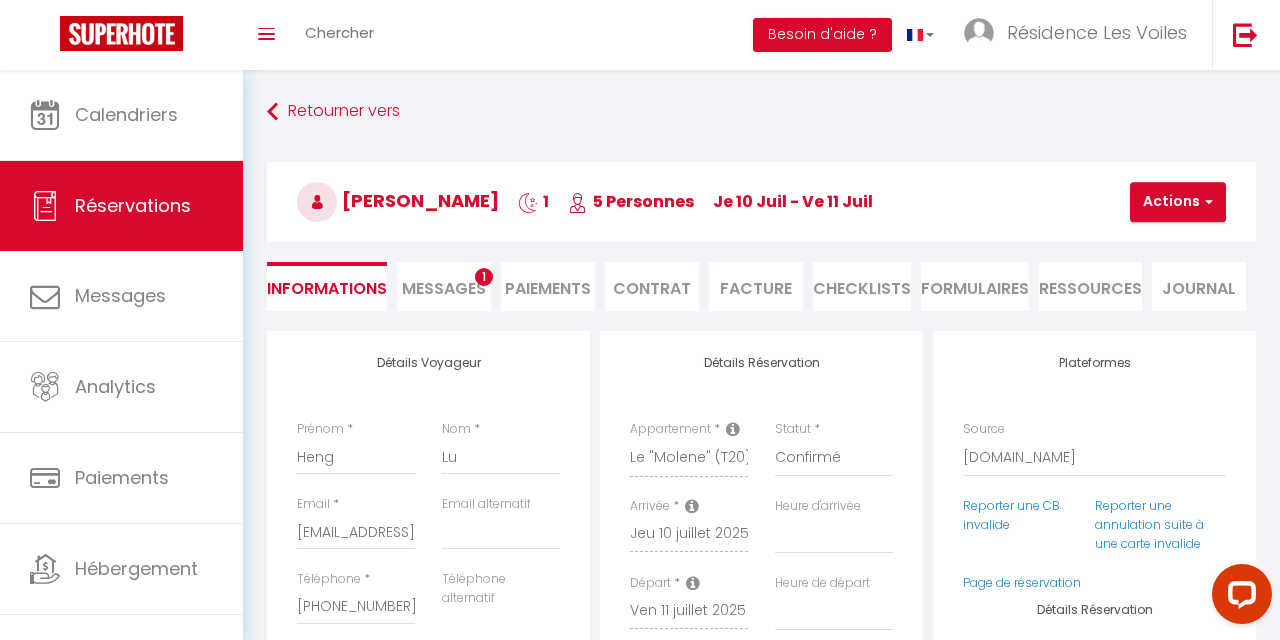 click on "Messages" at bounding box center [444, 288] 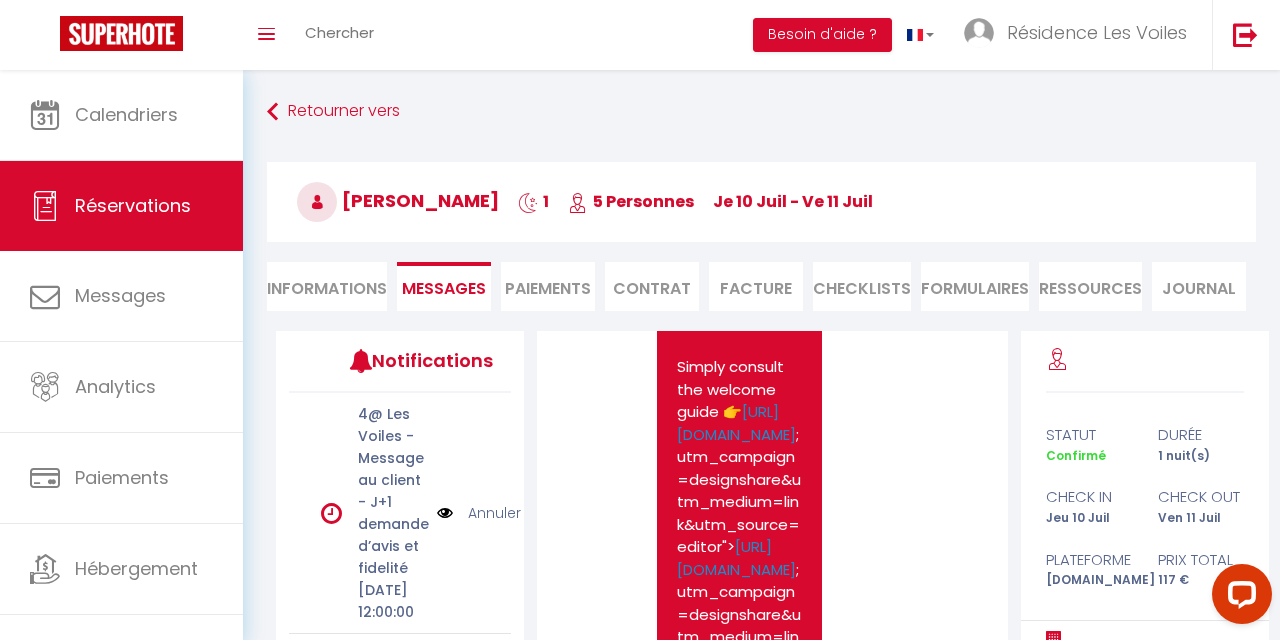 scroll, scrollTop: 3388, scrollLeft: 0, axis: vertical 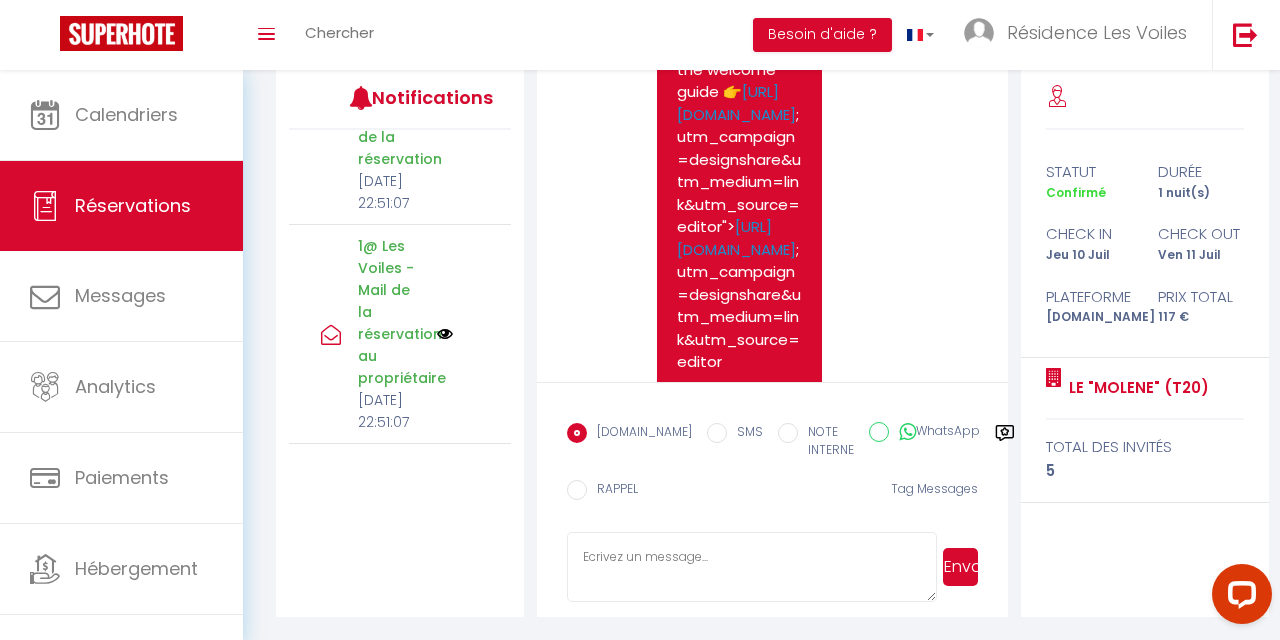 click at bounding box center (751, 567) 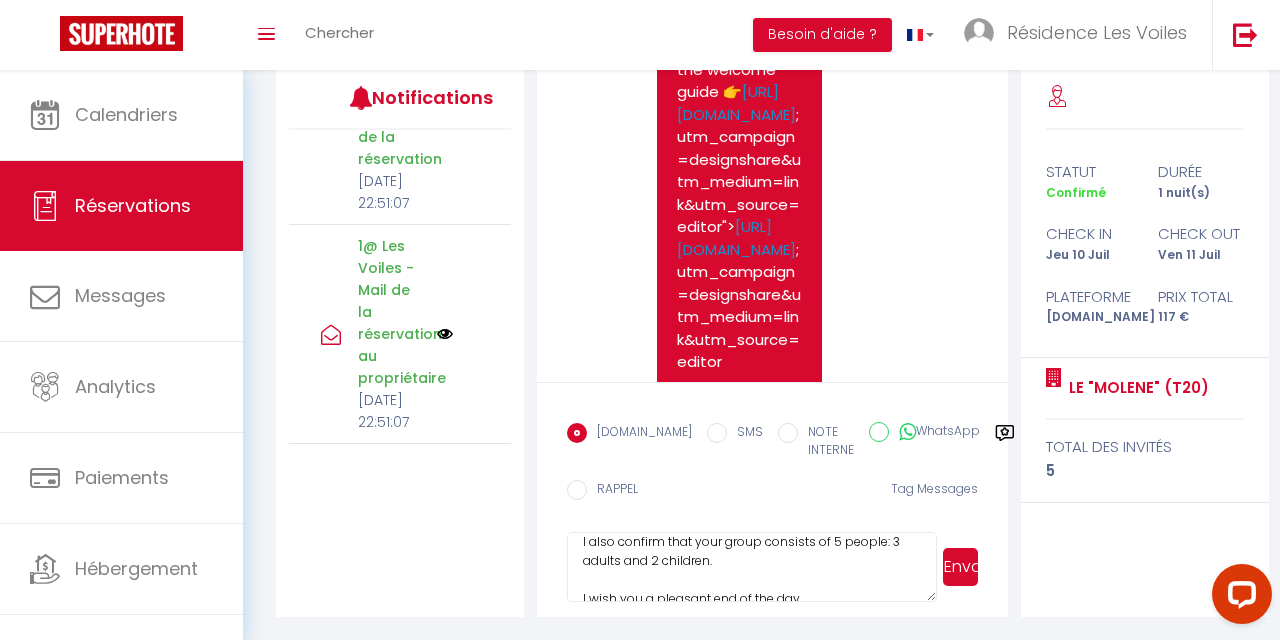 scroll, scrollTop: 151, scrollLeft: 0, axis: vertical 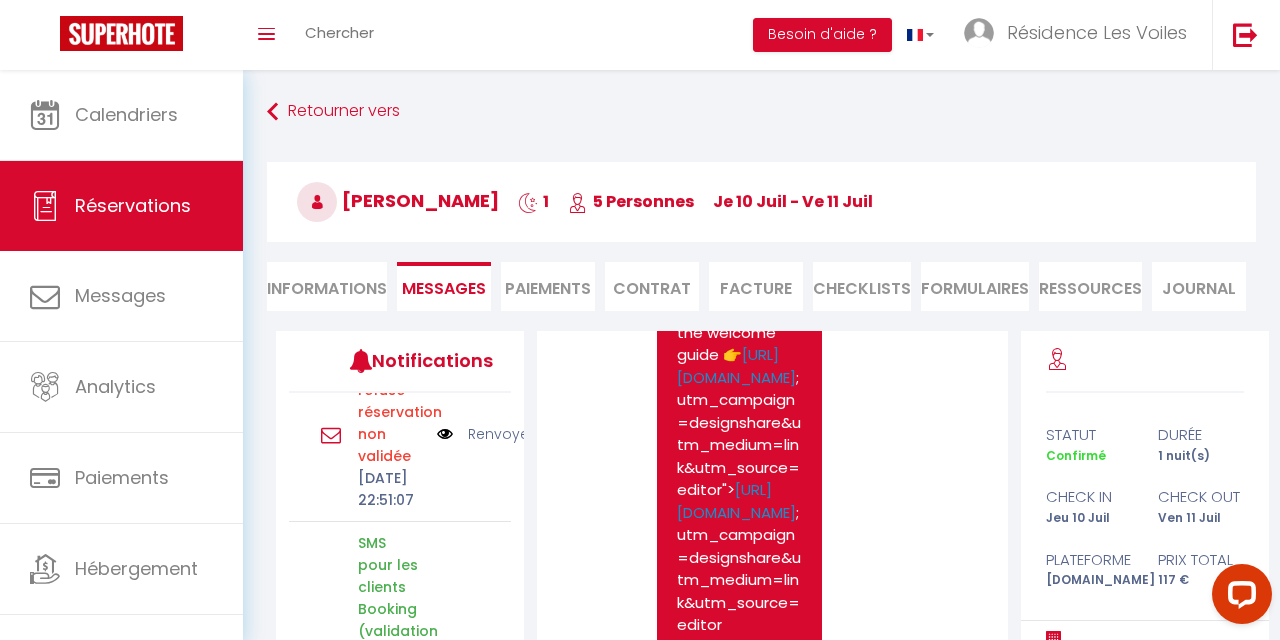 type on "Hello,
Thank you for your message!
Thanks to the key box system, you can arrive completely independently at any time you like.
I also confirm that your group consists of 5 people: 3 adults and 2 children.
I wish you a pleasant end of the day.
Best regards,
Sjekill KOMSE" 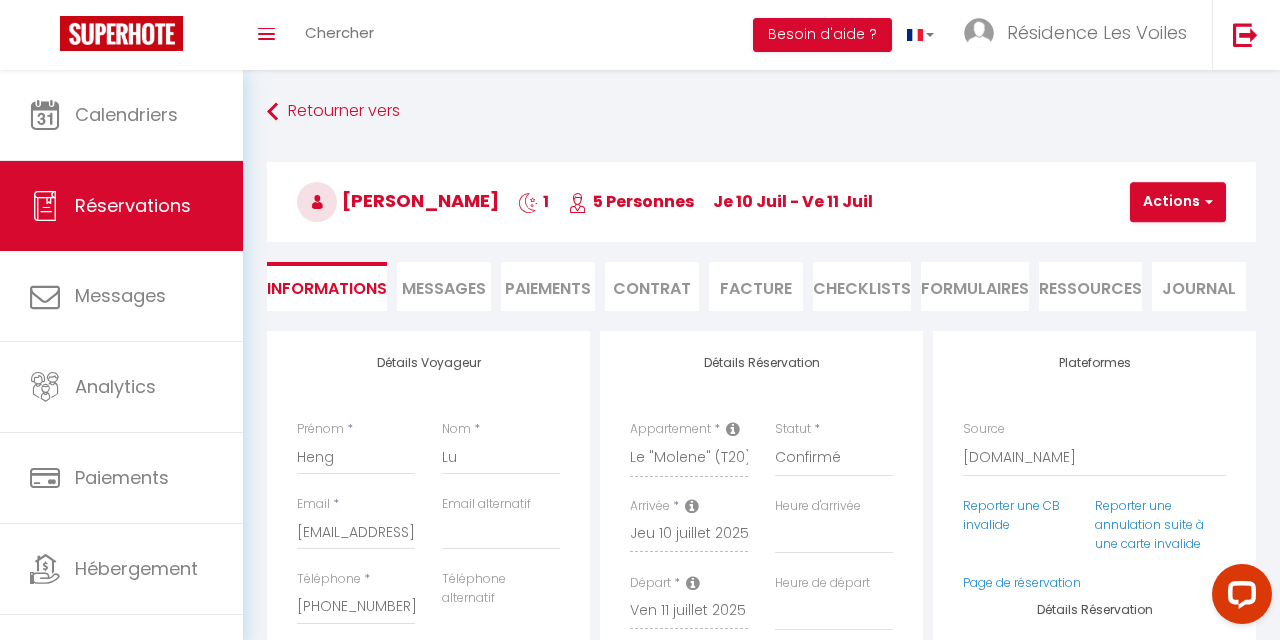 scroll, scrollTop: 0, scrollLeft: 0, axis: both 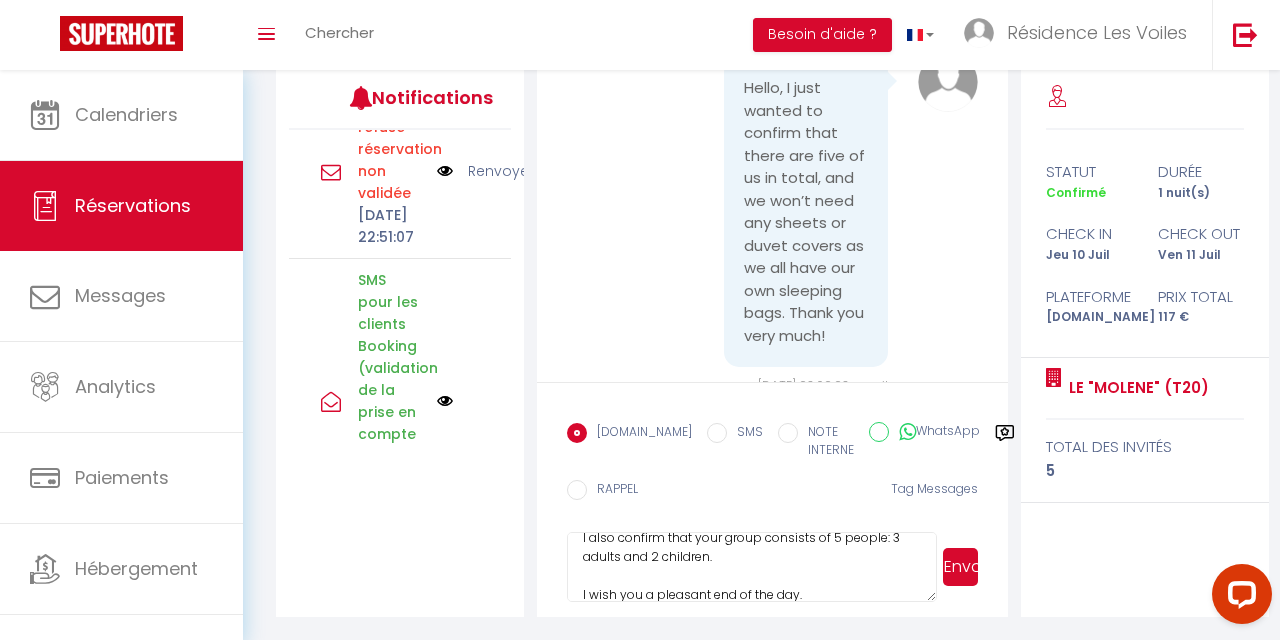 click on "Envoyer" at bounding box center [960, 567] 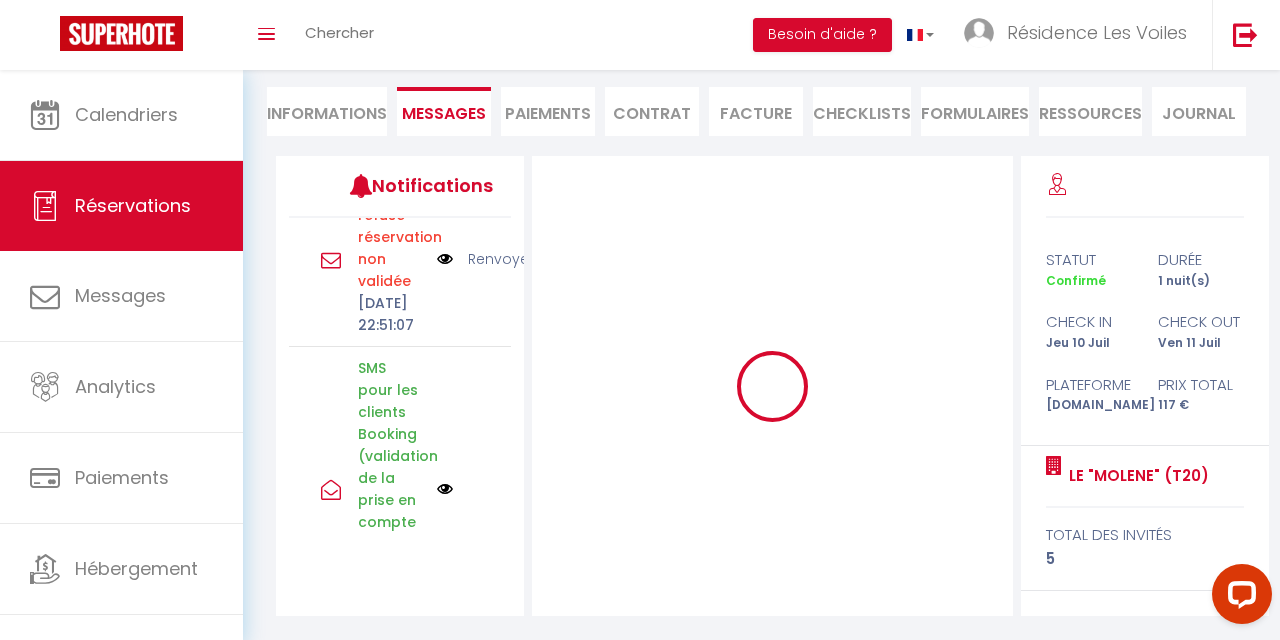 type 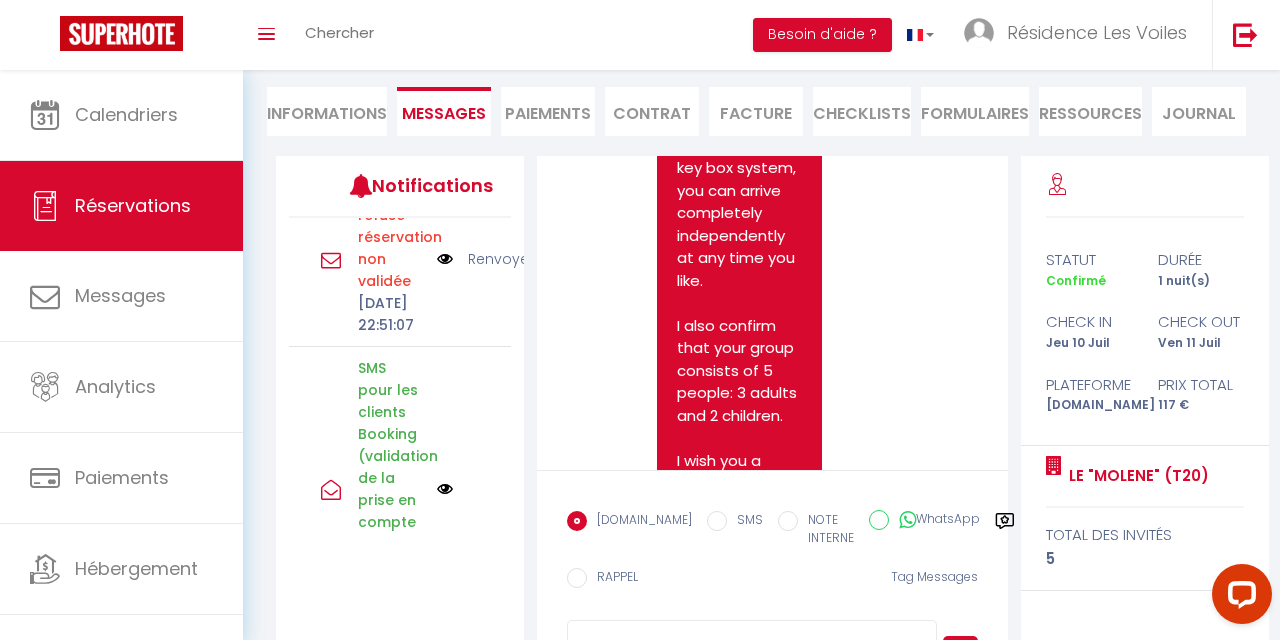 scroll, scrollTop: 5990, scrollLeft: 0, axis: vertical 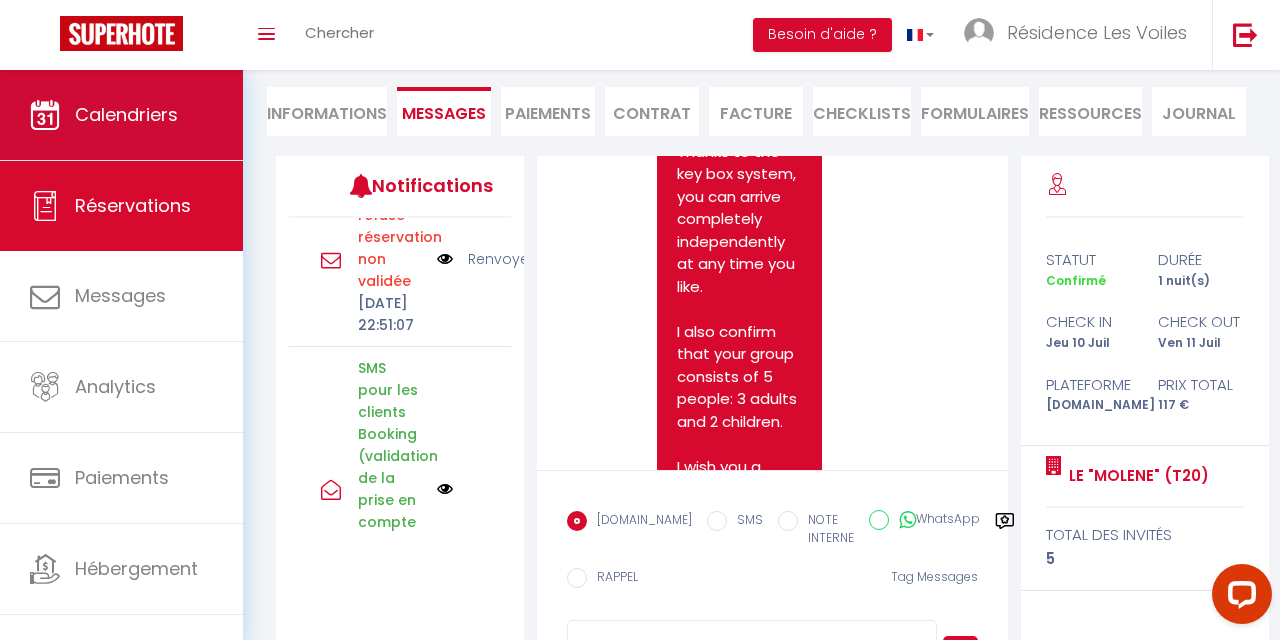 click on "Calendriers" at bounding box center (121, 115) 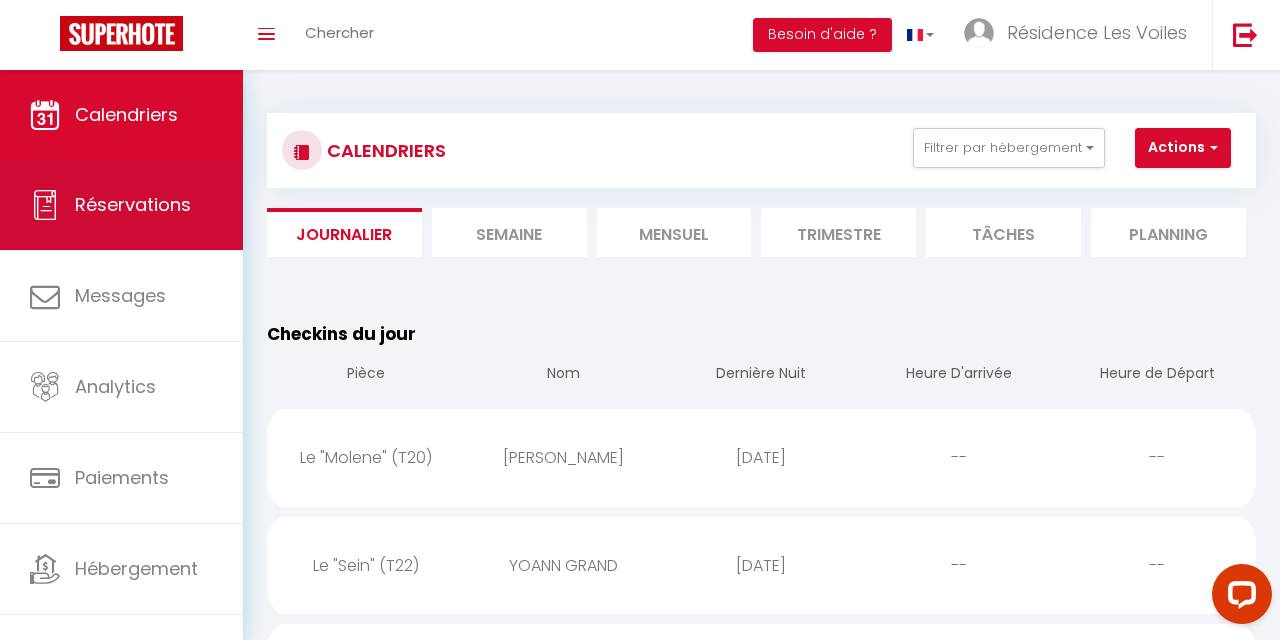 scroll, scrollTop: 0, scrollLeft: 0, axis: both 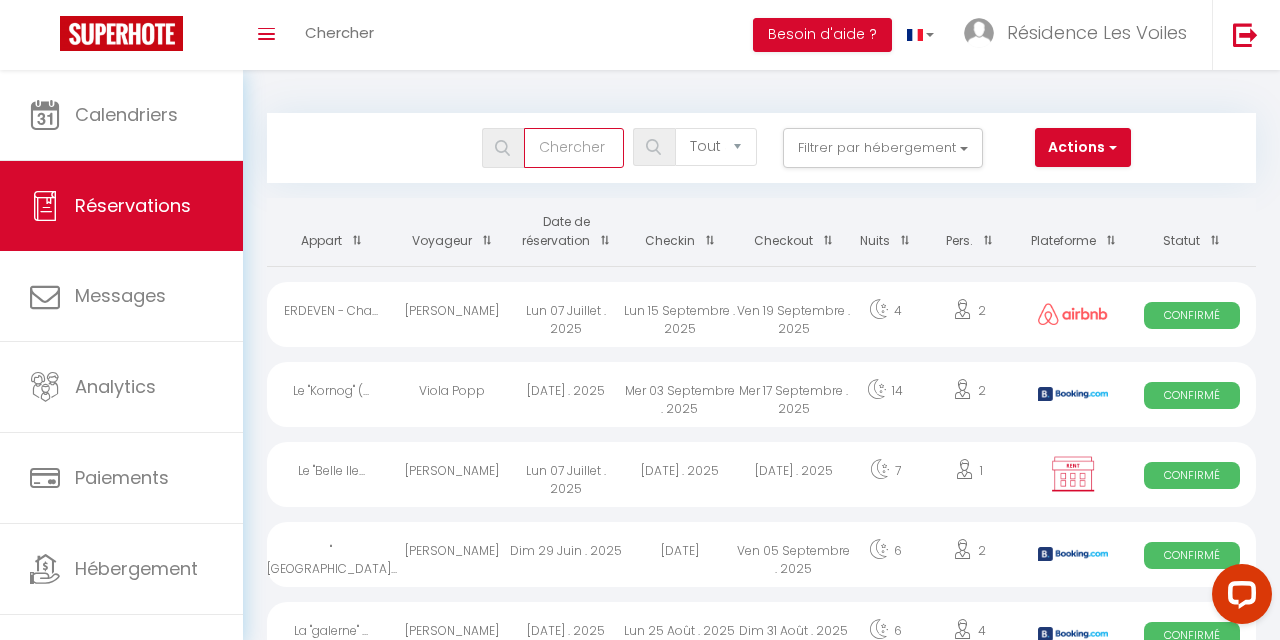 click at bounding box center [574, 148] 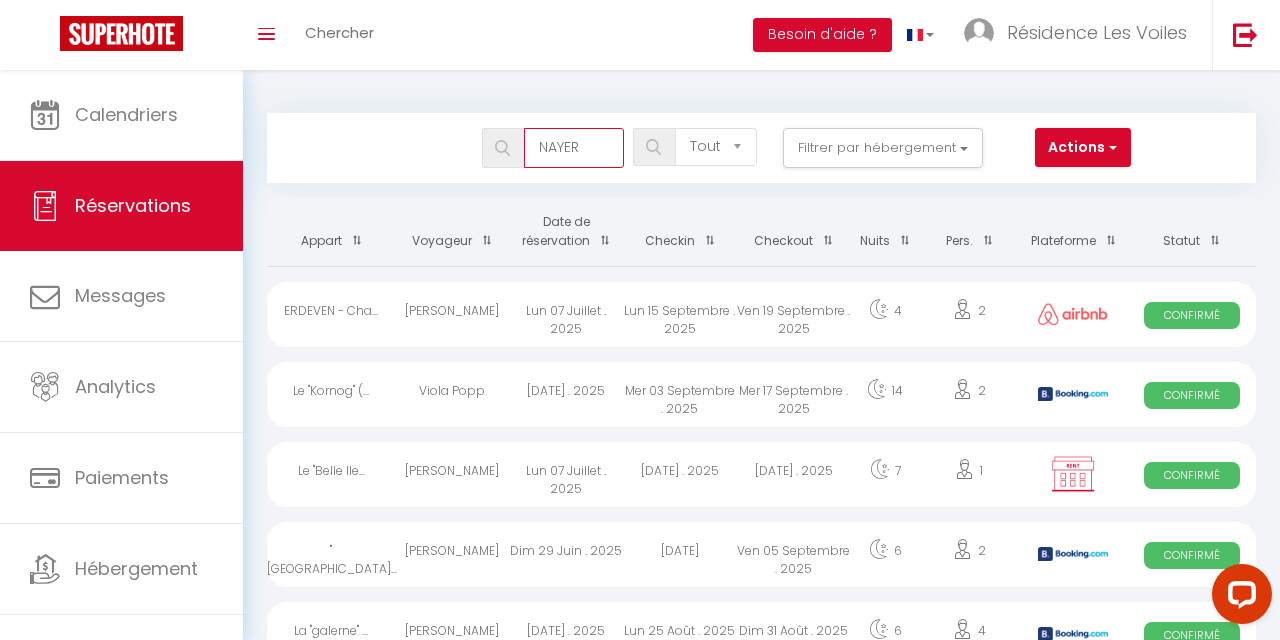 type on "NAYER" 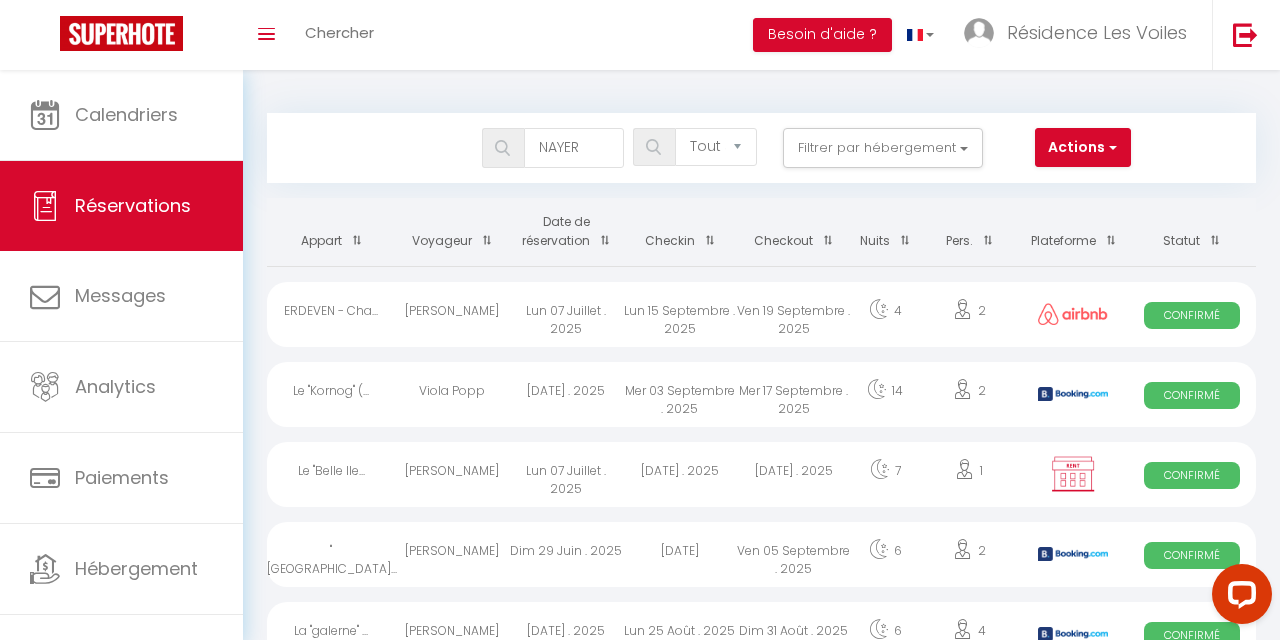 click at bounding box center [502, 148] 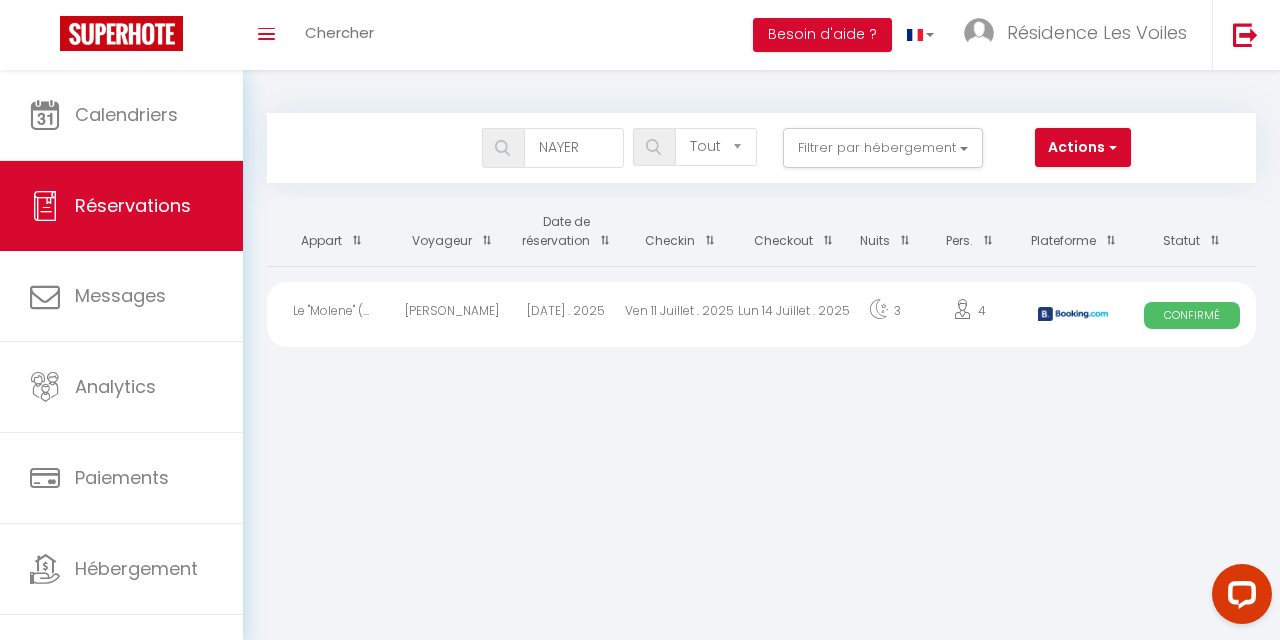 click on "[PERSON_NAME]" at bounding box center [453, 314] 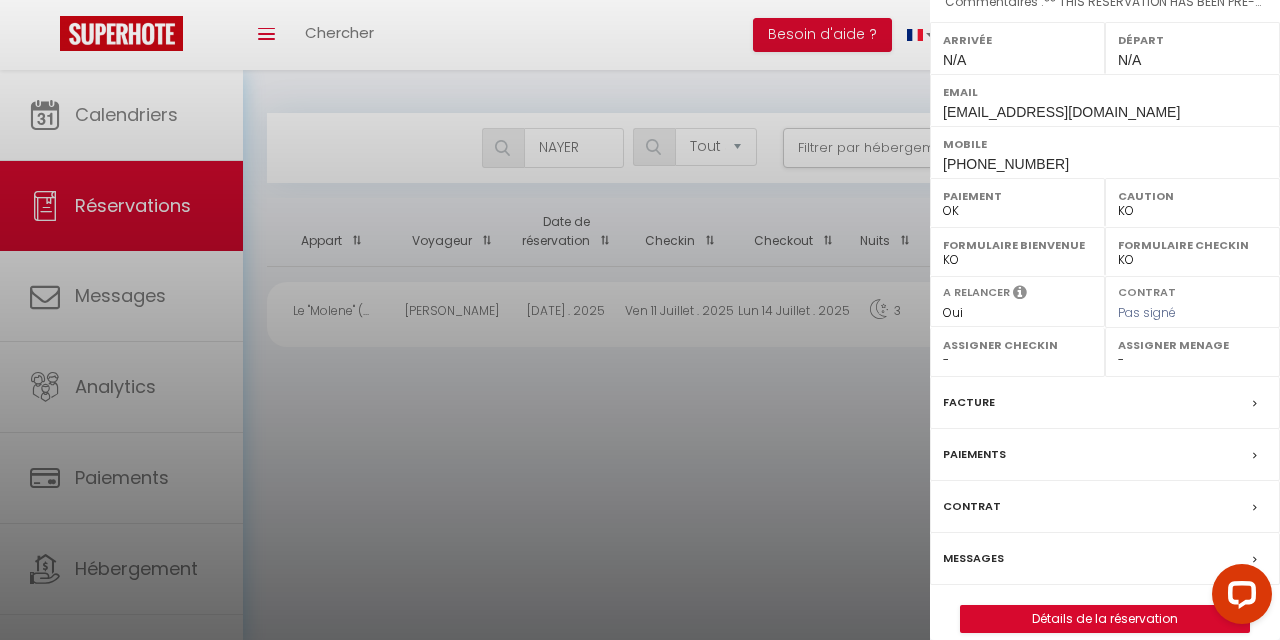 scroll, scrollTop: 304, scrollLeft: 0, axis: vertical 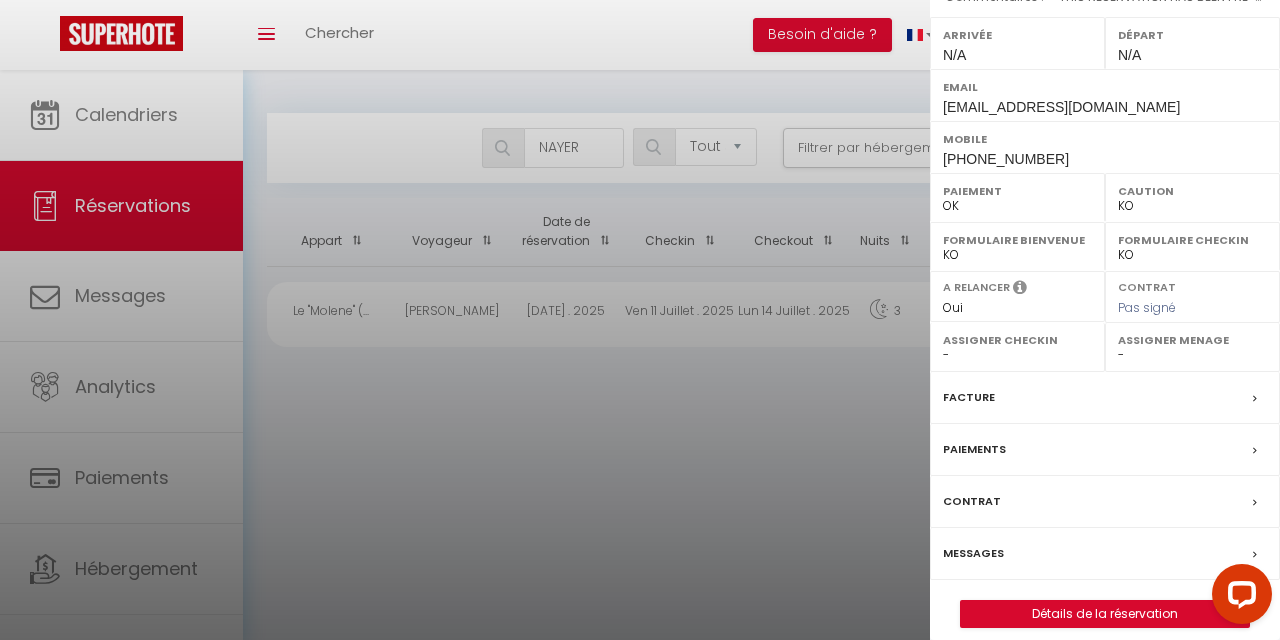 click on "Détails de la réservation" at bounding box center [1105, 614] 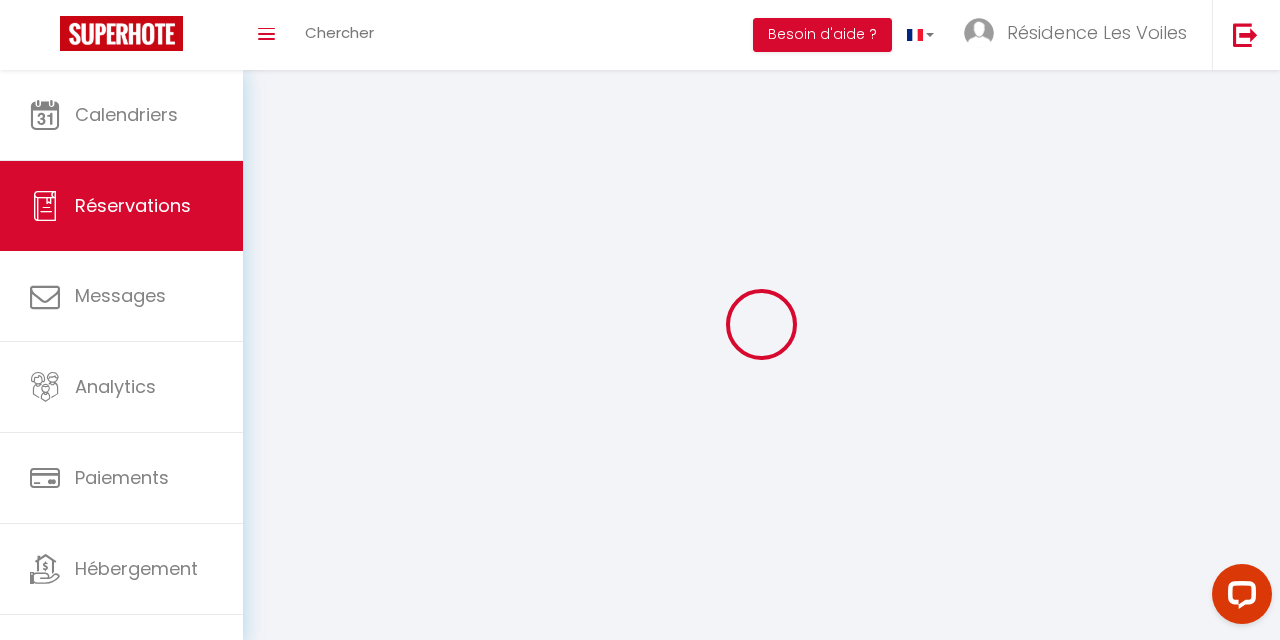 type on "Typhaine" 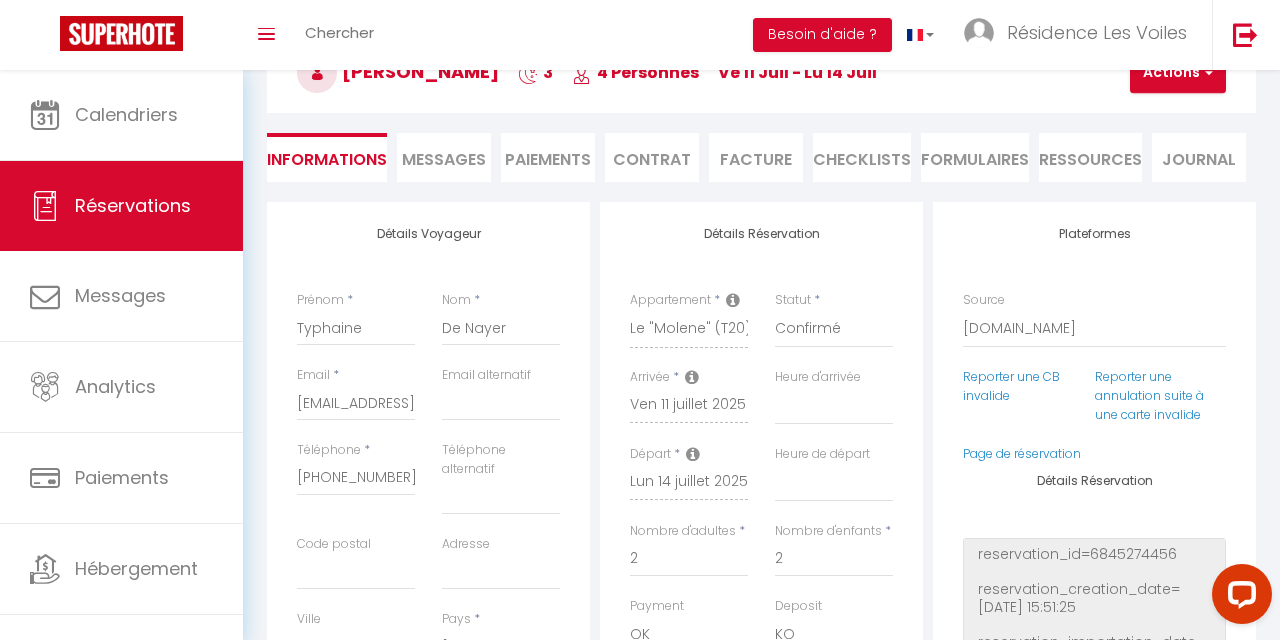 scroll, scrollTop: 99, scrollLeft: 0, axis: vertical 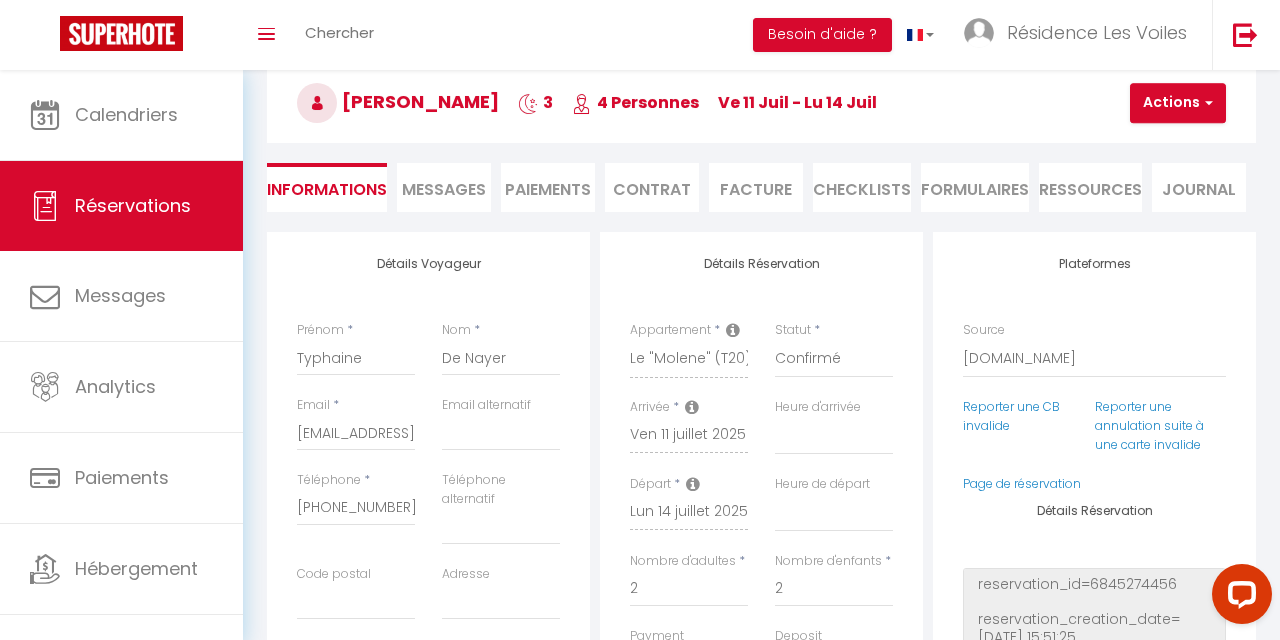 click on "Messages" at bounding box center (444, 189) 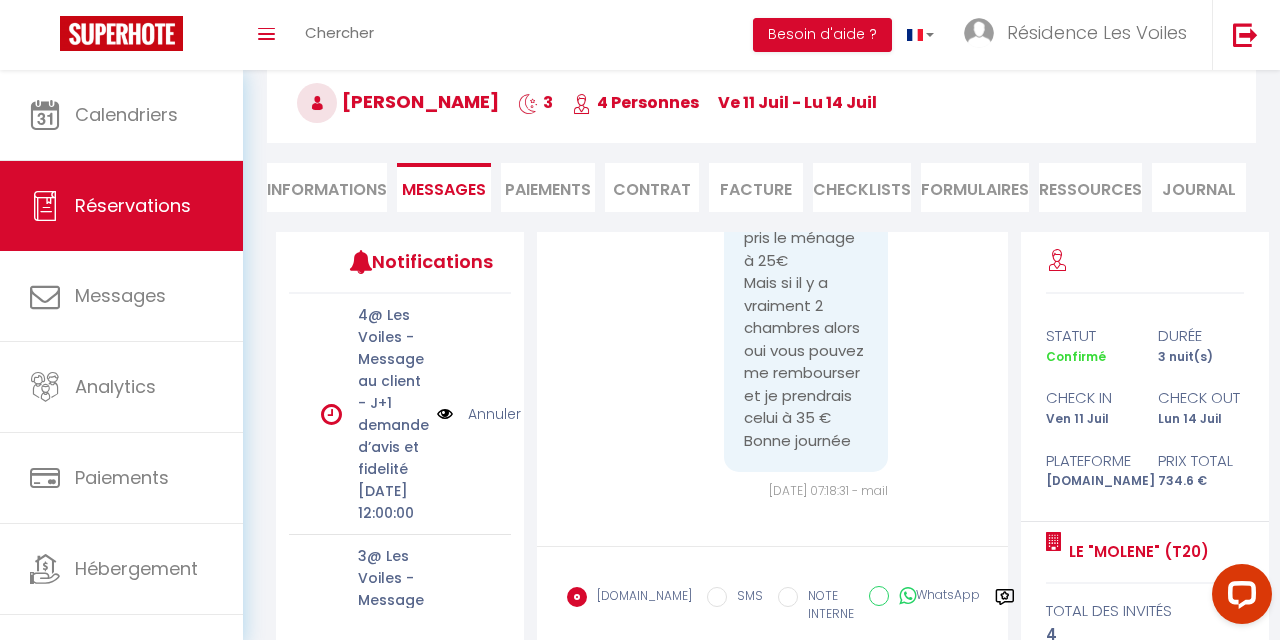 scroll, scrollTop: 6574, scrollLeft: 0, axis: vertical 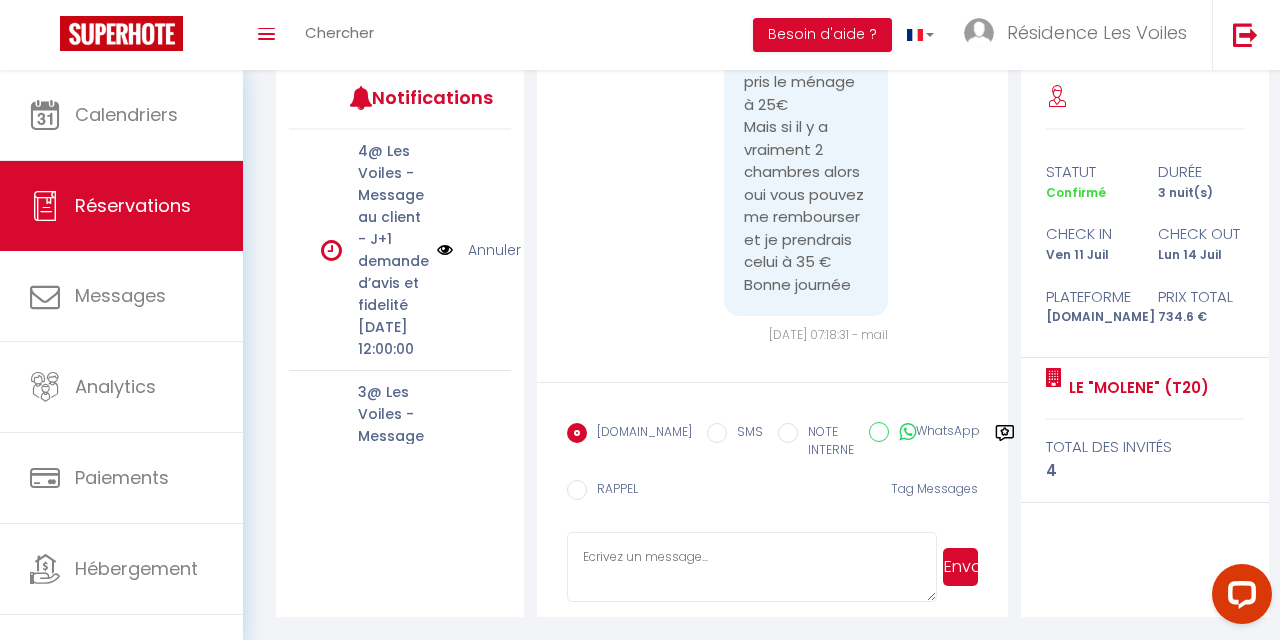 click at bounding box center (751, 567) 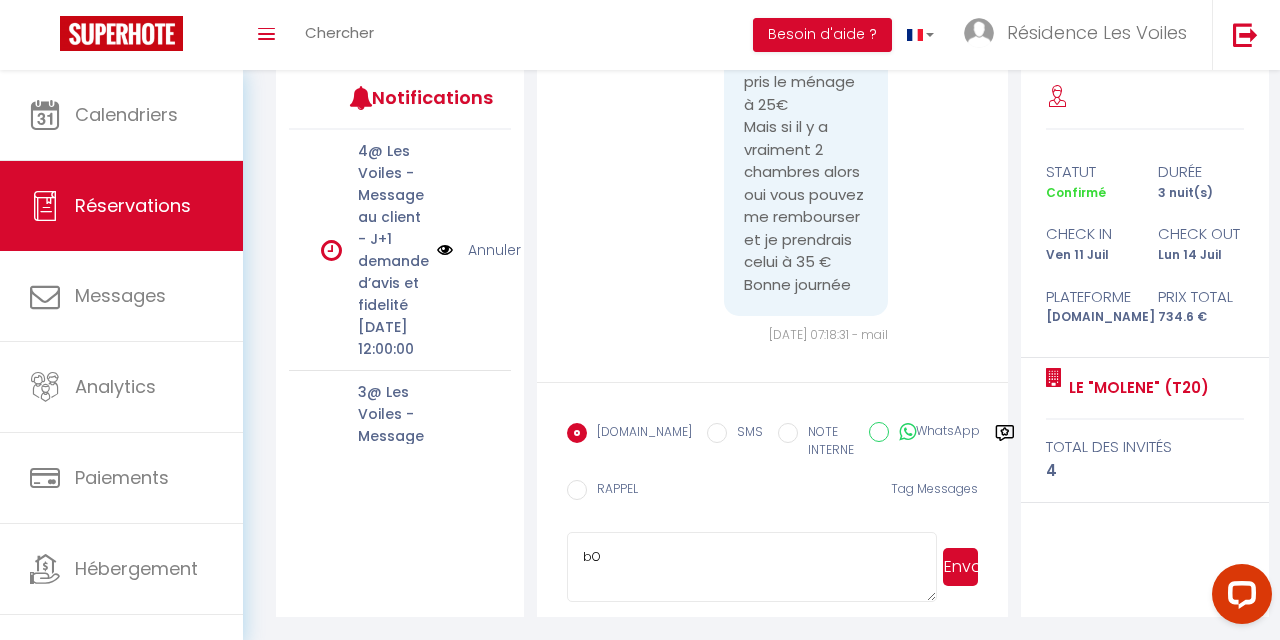 type on "b" 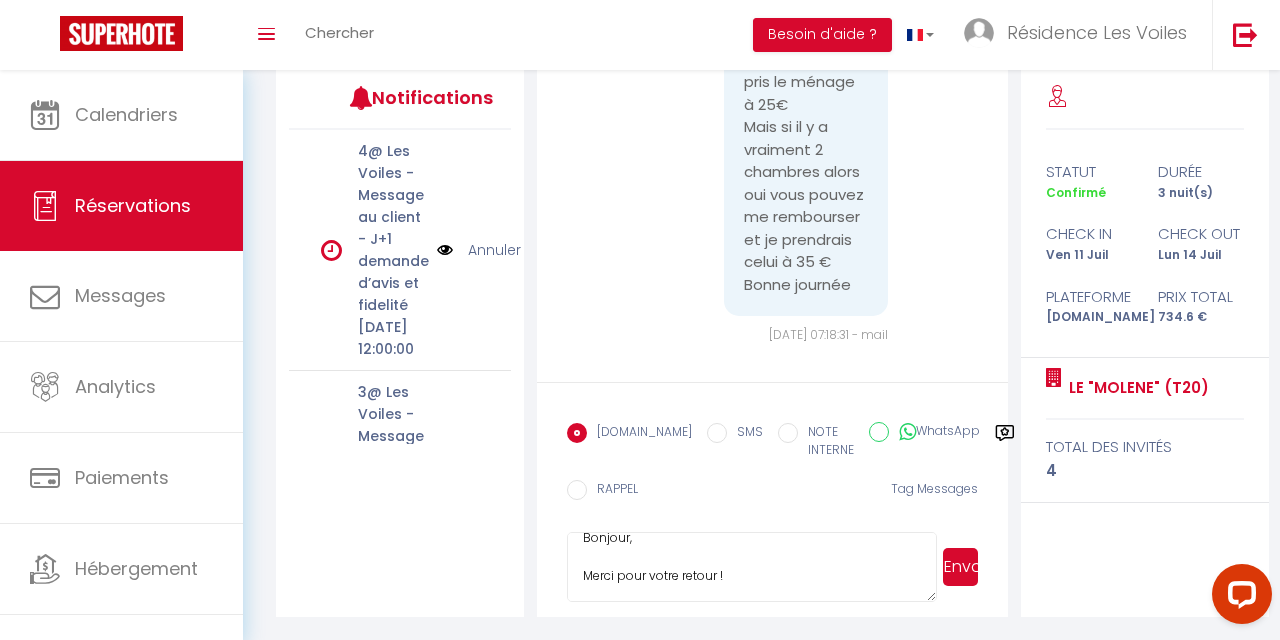 scroll, scrollTop: 37, scrollLeft: 0, axis: vertical 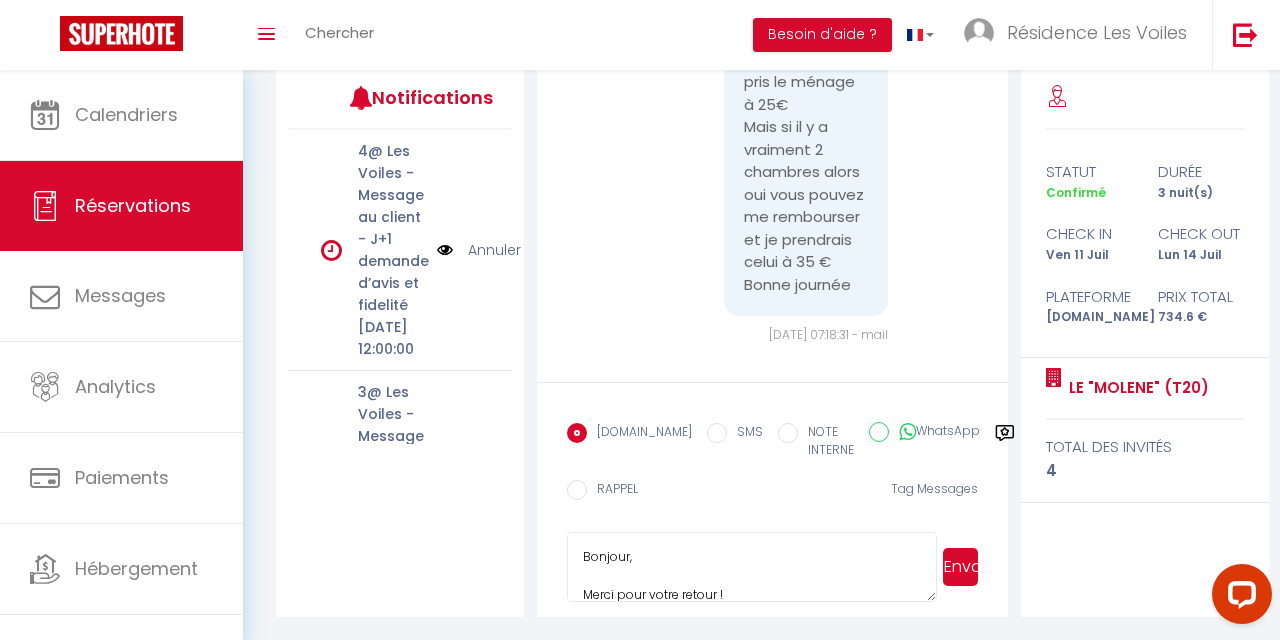 drag, startPoint x: 621, startPoint y: 575, endPoint x: 588, endPoint y: 505, distance: 77.388626 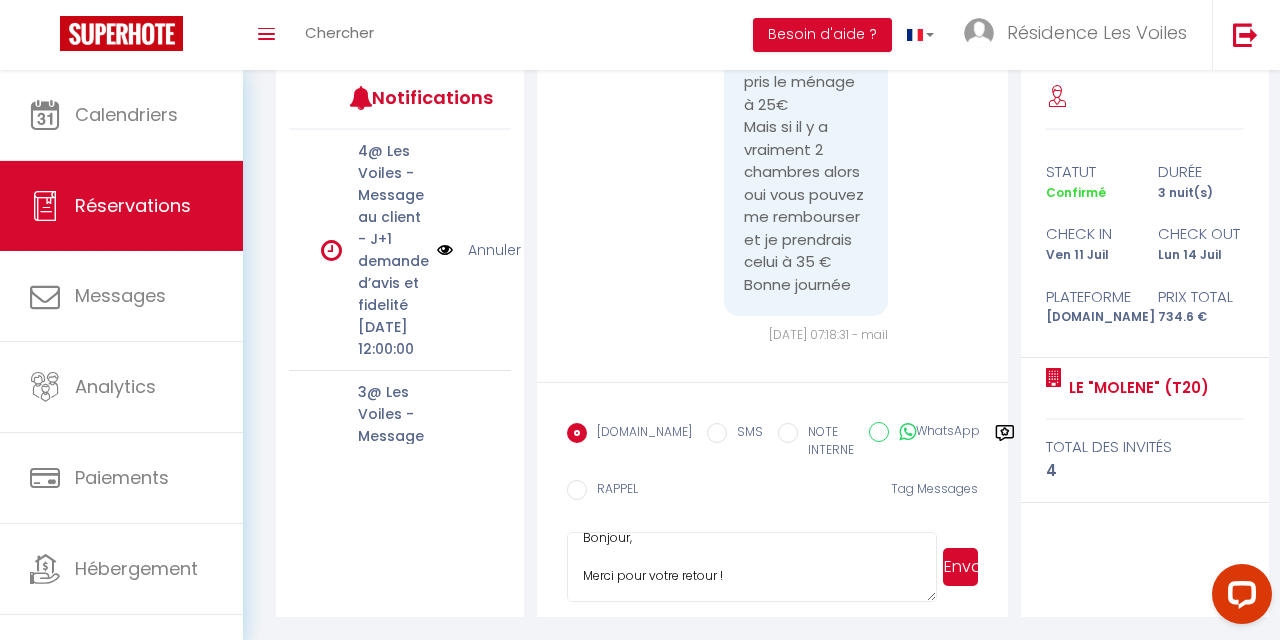 scroll, scrollTop: 37, scrollLeft: 0, axis: vertical 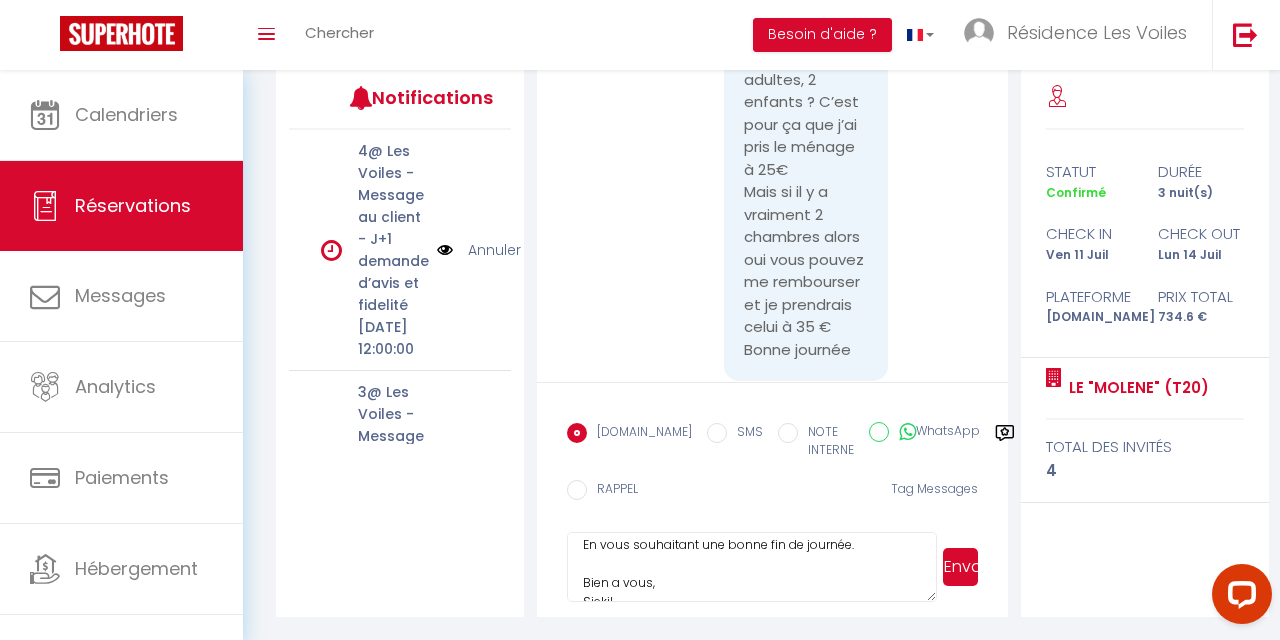 type on "Bonjour,
Merci pour votre retour !
Entendu, je viens de vous faire le remboursement de 25€, je suis donc dans l'attente de la commande de la bonne presta.
En vous souhaitant une bonne fin de journée.
Bien a vous,
Sjekill" 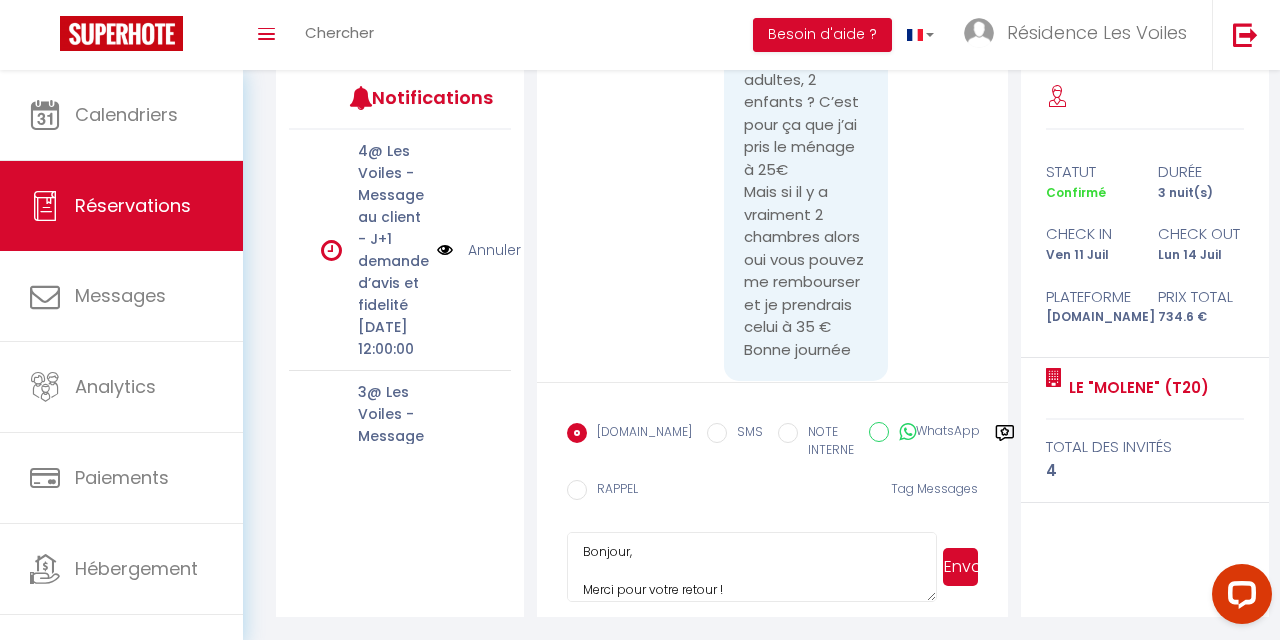 scroll, scrollTop: 0, scrollLeft: 0, axis: both 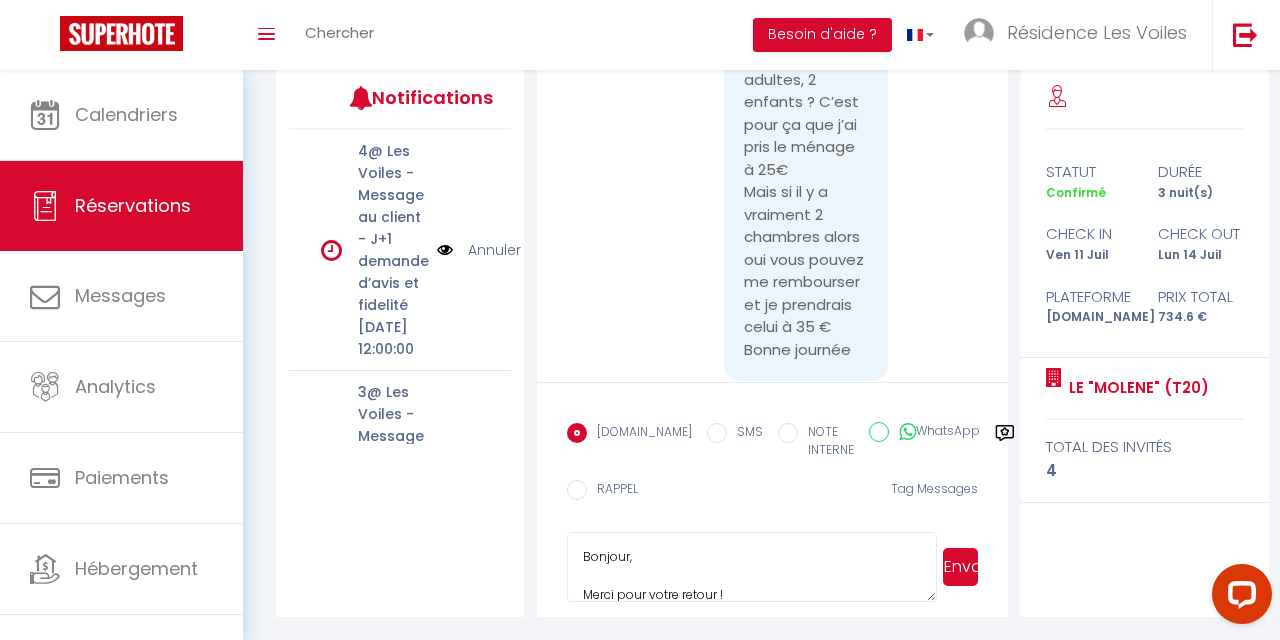 drag, startPoint x: 618, startPoint y: 592, endPoint x: 559, endPoint y: 522, distance: 91.5478 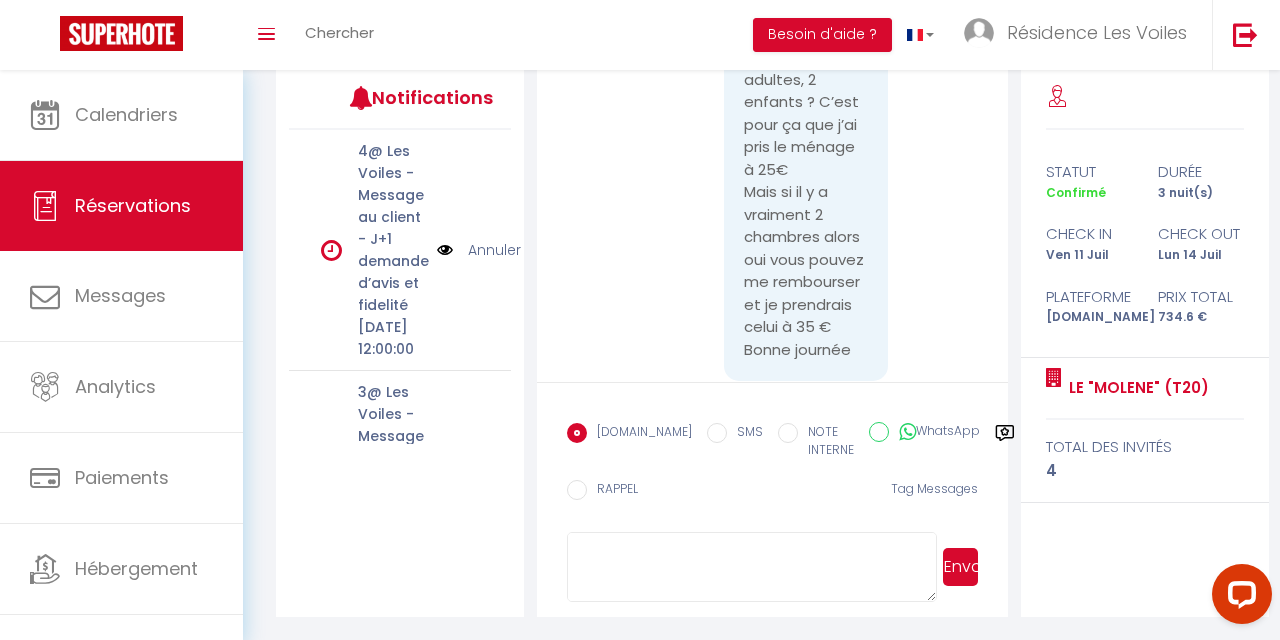 paste on "Bonjour,
Merci pour votre retour !
Entendu, je viens de vous rembourser 25 €. Je reste donc dans l’attente de la commande pour la bonne prestation.
Je vous souhaite une bonne fin de journée.
Bien à vous,
Sjekill" 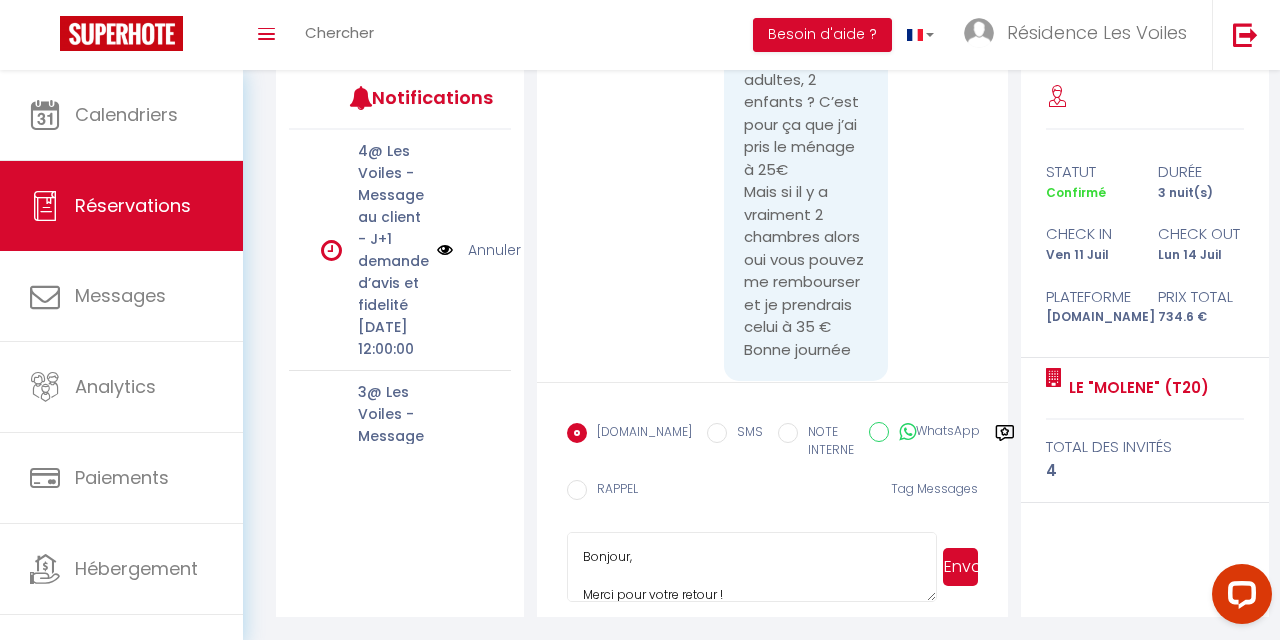 scroll, scrollTop: 0, scrollLeft: 0, axis: both 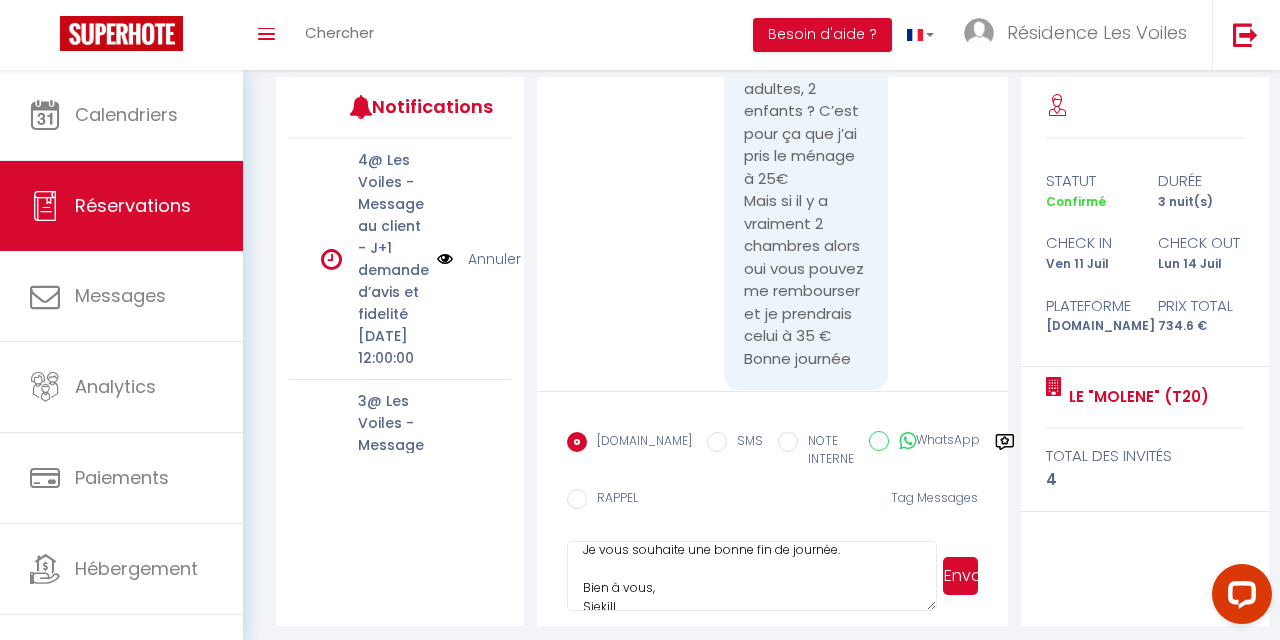 type on "Bonjour,
Merci pour votre retour !
Entendu, je viens de vous rembourser 25 €. Je reste donc dans l’attente de la commande pour la bonne prestation.
Je vous souhaite une bonne fin de journée.
Bien à vous,
Sjekill" 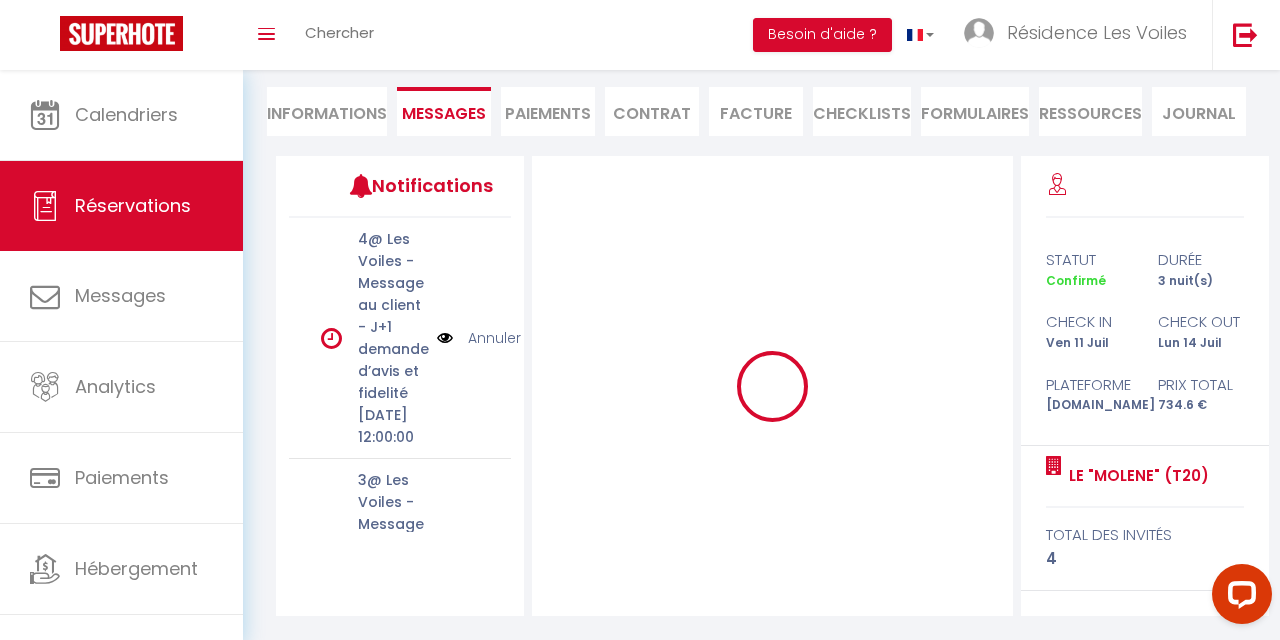 type 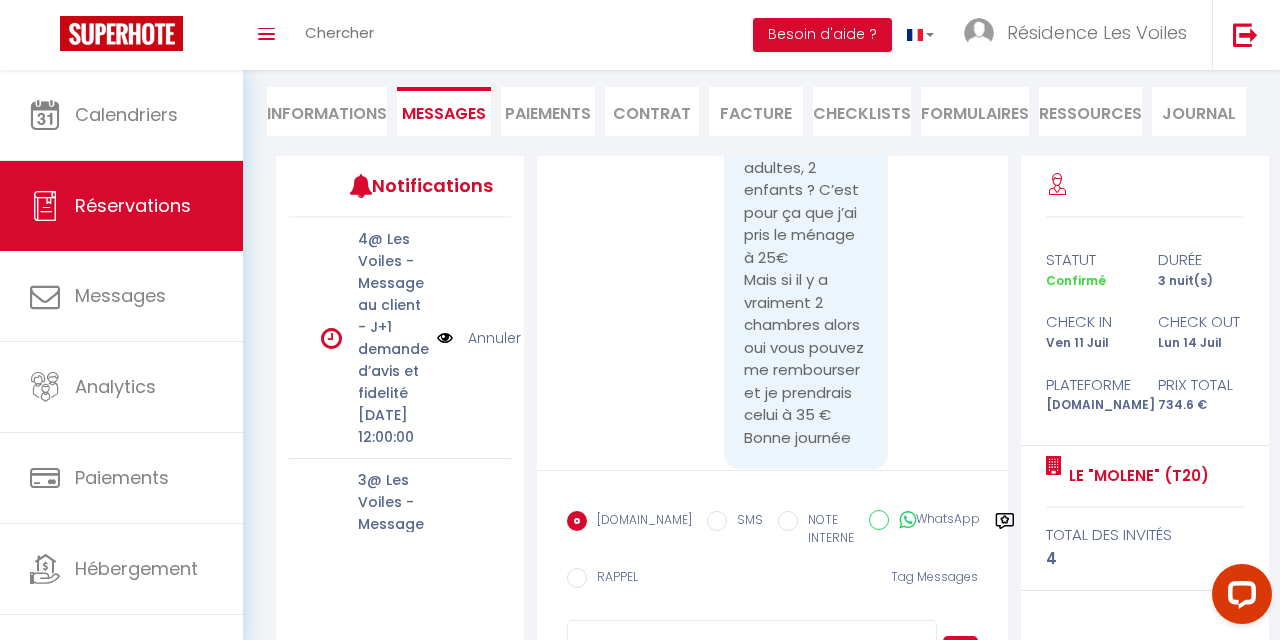 scroll, scrollTop: 0, scrollLeft: 0, axis: both 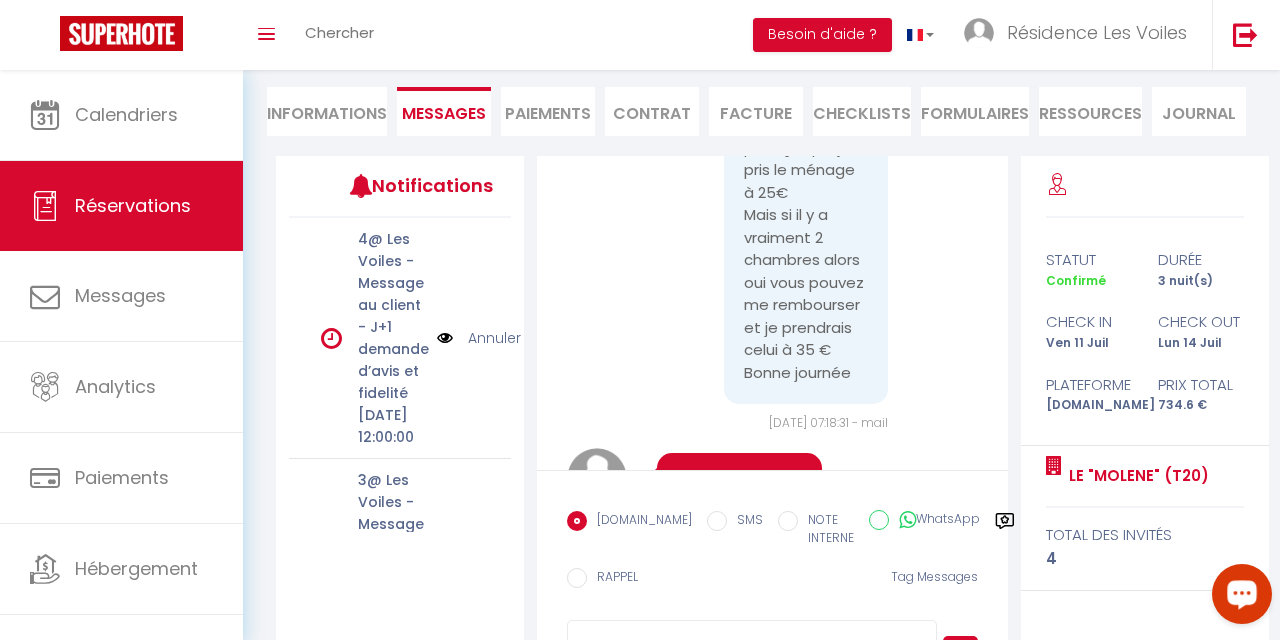 click 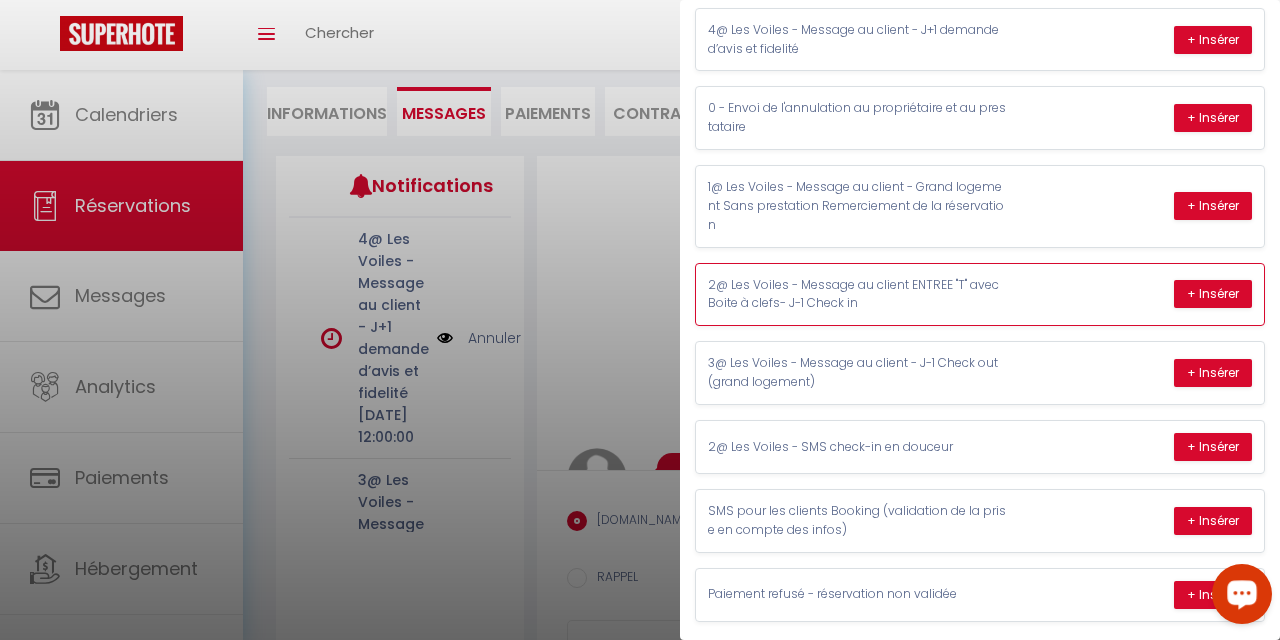 scroll, scrollTop: 277, scrollLeft: 0, axis: vertical 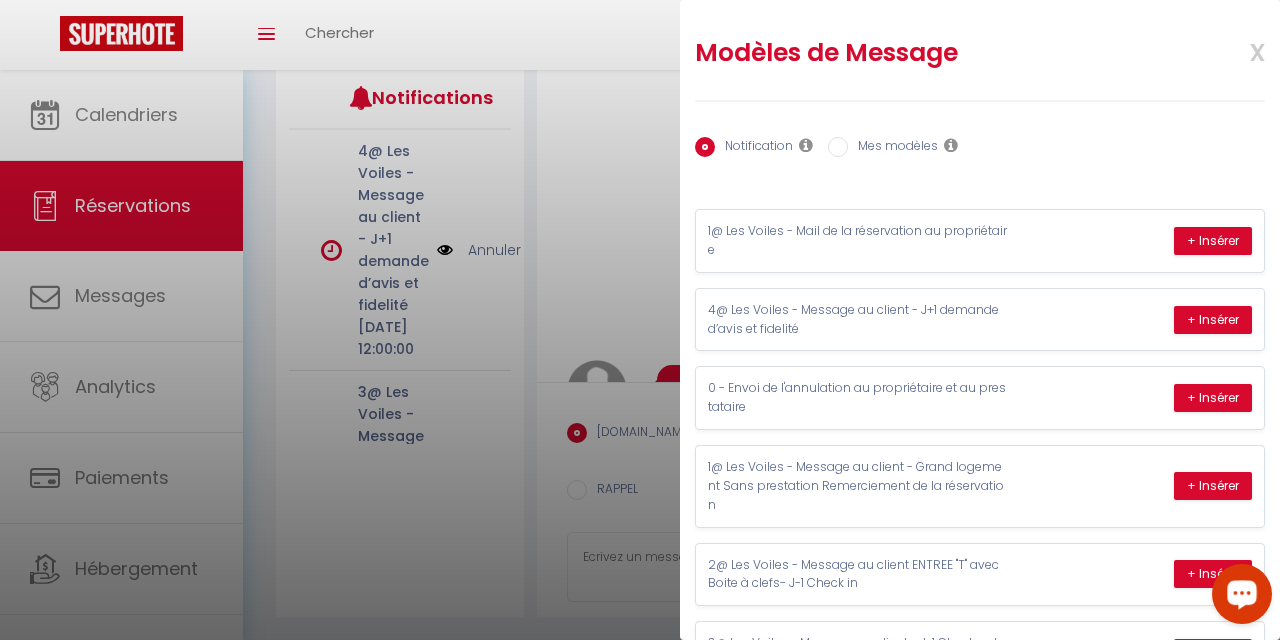 click on "Mes modèles" at bounding box center (838, 147) 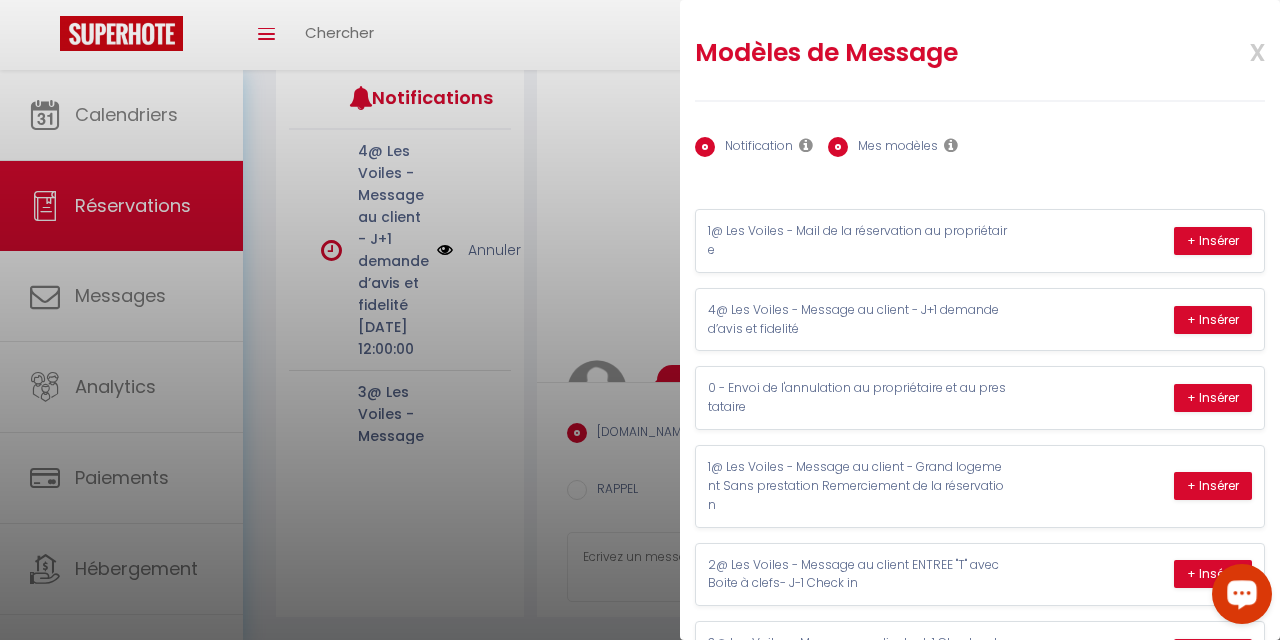 radio on "false" 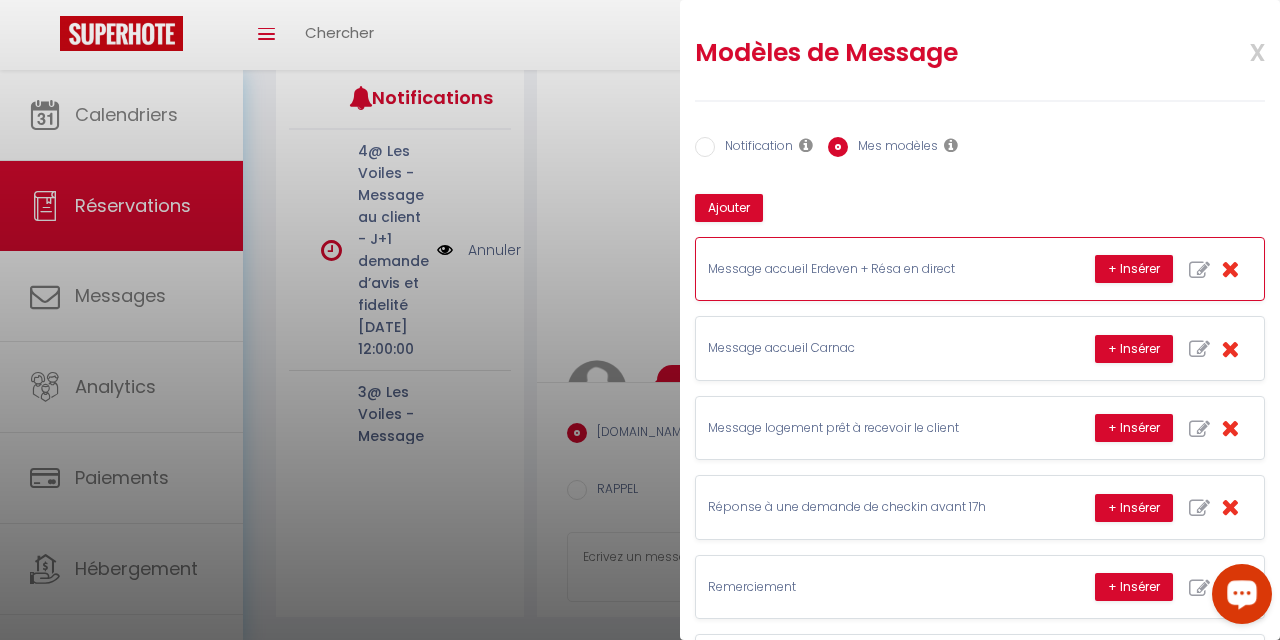 scroll, scrollTop: 94, scrollLeft: 0, axis: vertical 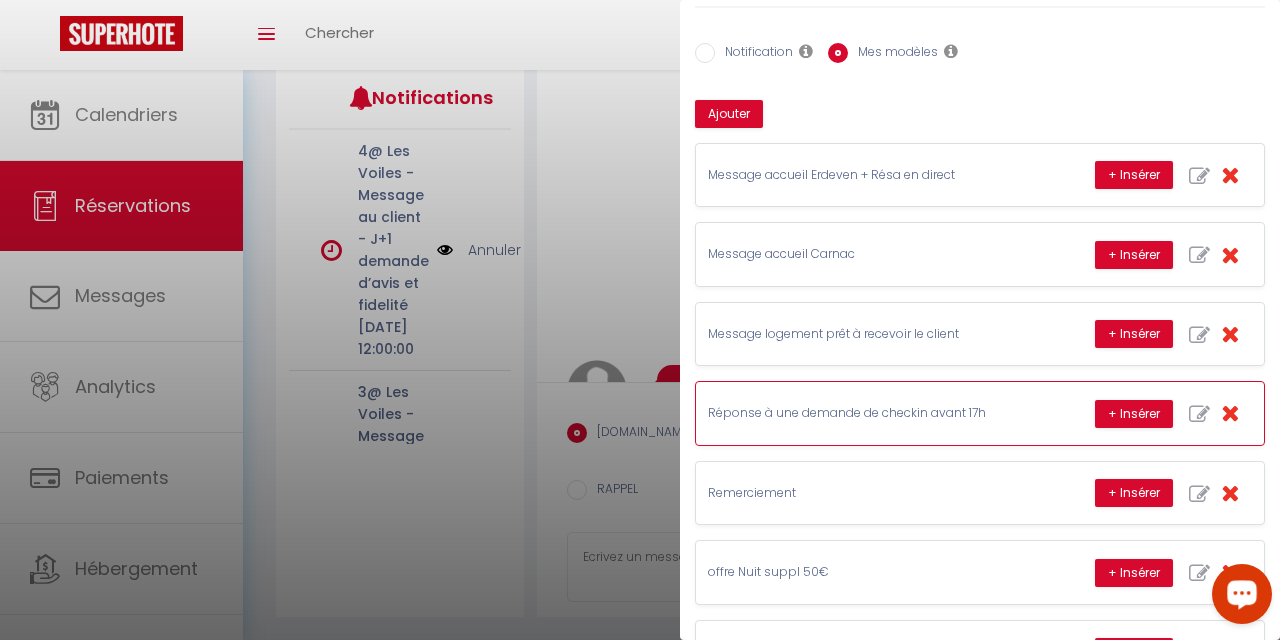 click on "Réponse à une demande de checkin avant 17h" at bounding box center [858, 413] 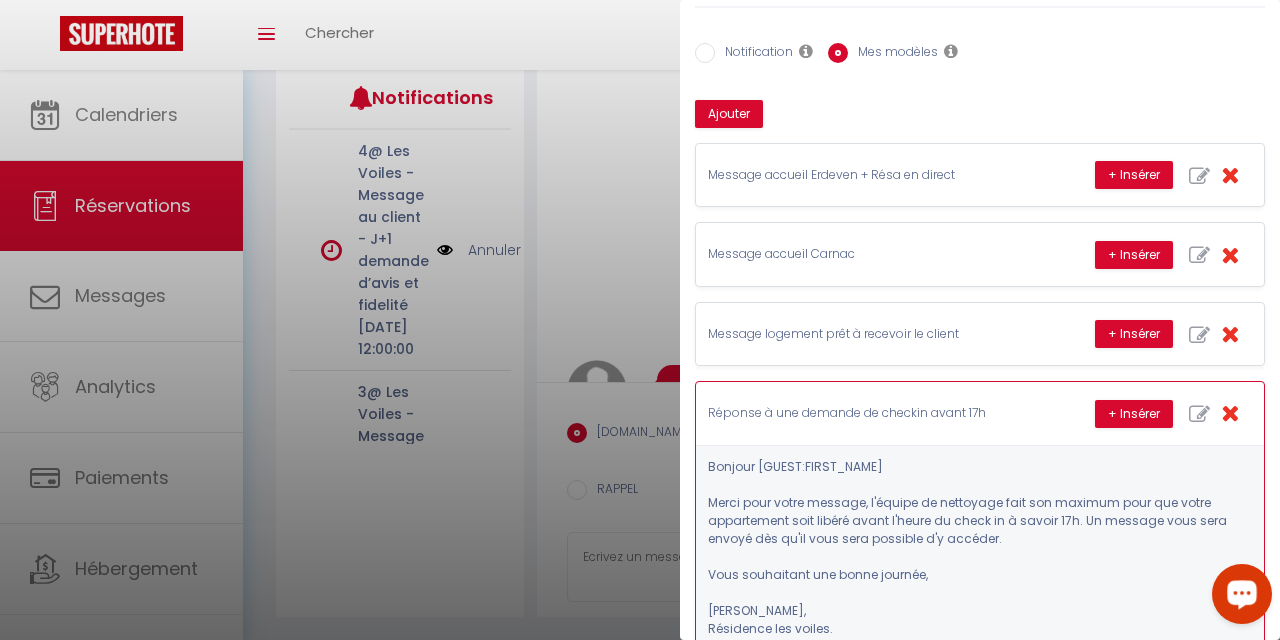 click on "Bonjour [GUEST:FIRST_NAME]
Merci pour votre message, l'équipe de nettoyage fait son maximum pour que votre appartement soit libéré avant l'heure du check in à savoir 17h. Un message vous sera envoyé dès qu'il vous sera possible d'y accéder.
Vous souhaitant une bonne journée,
[PERSON_NAME],
Résidence les voiles." at bounding box center (980, 548) 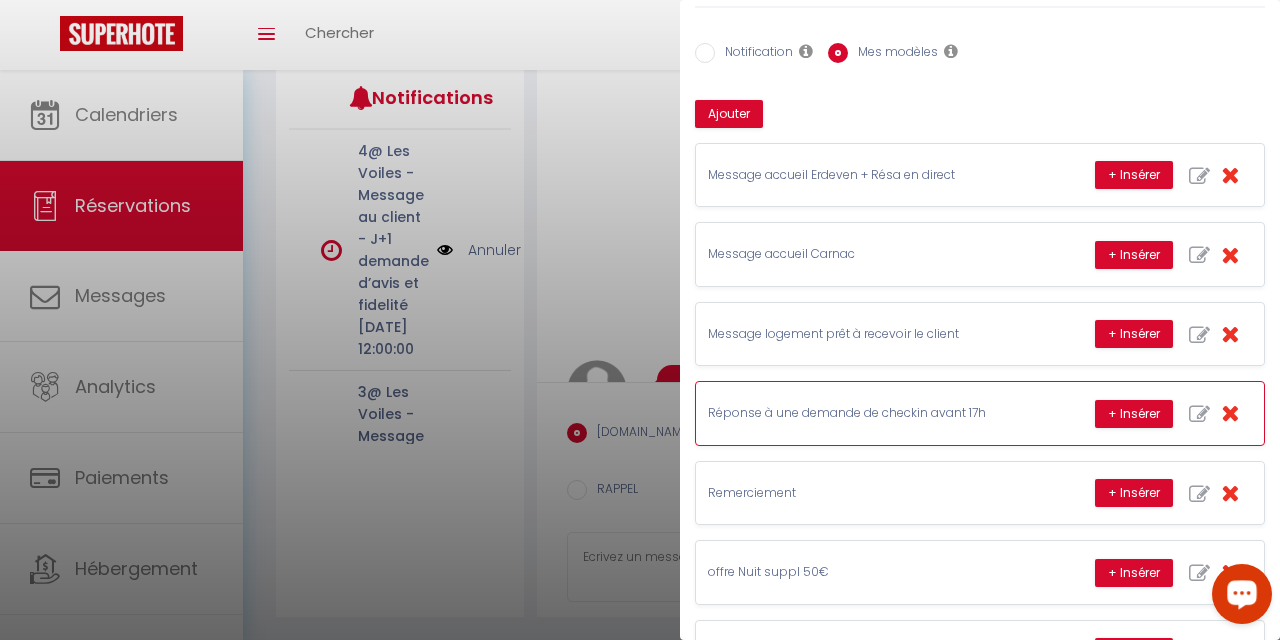 click on "Réponse à une demande de checkin avant 17h" at bounding box center (858, 413) 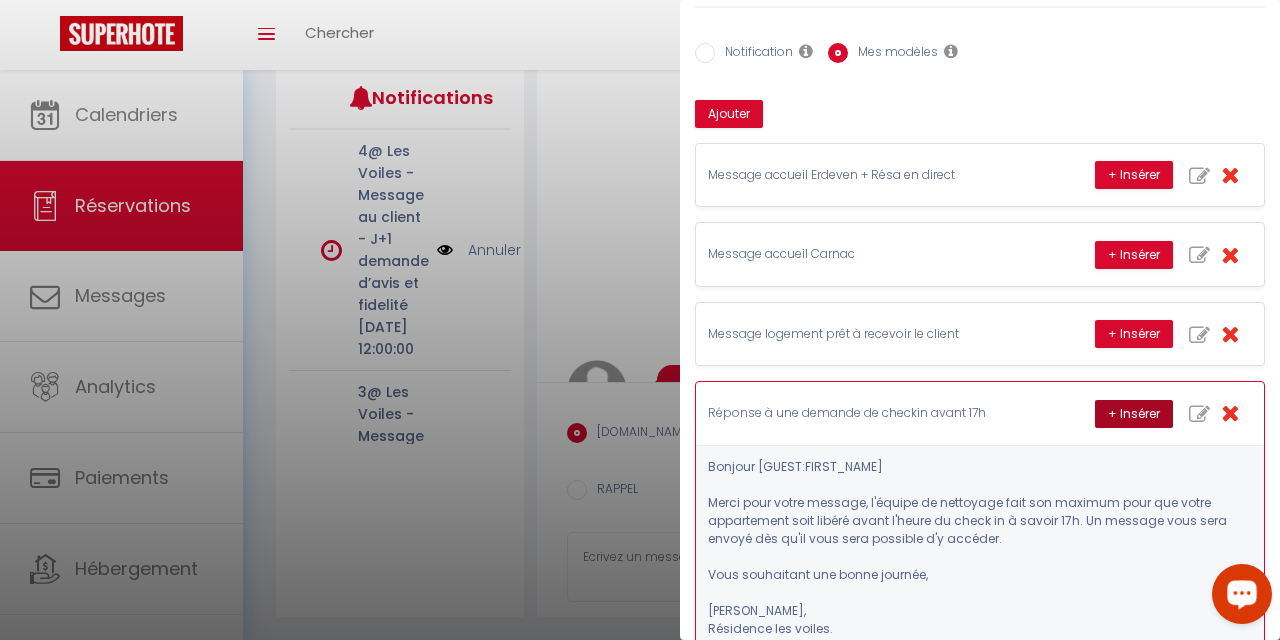 click on "+ Insérer" at bounding box center (1134, 414) 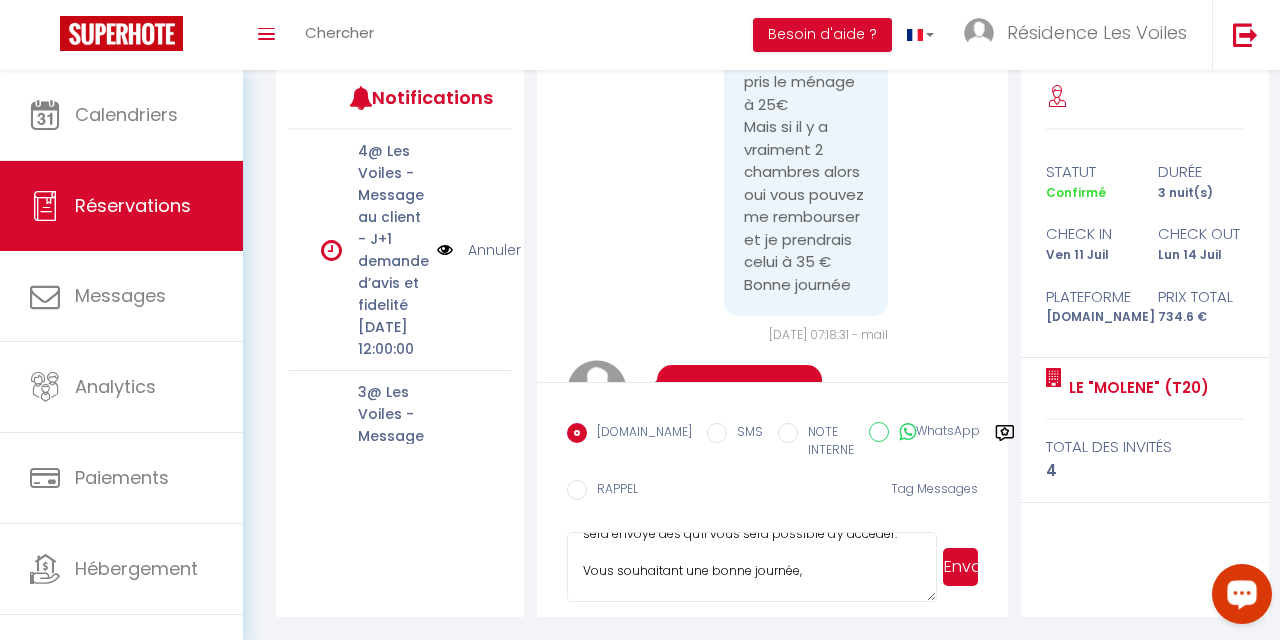 scroll, scrollTop: 160, scrollLeft: 0, axis: vertical 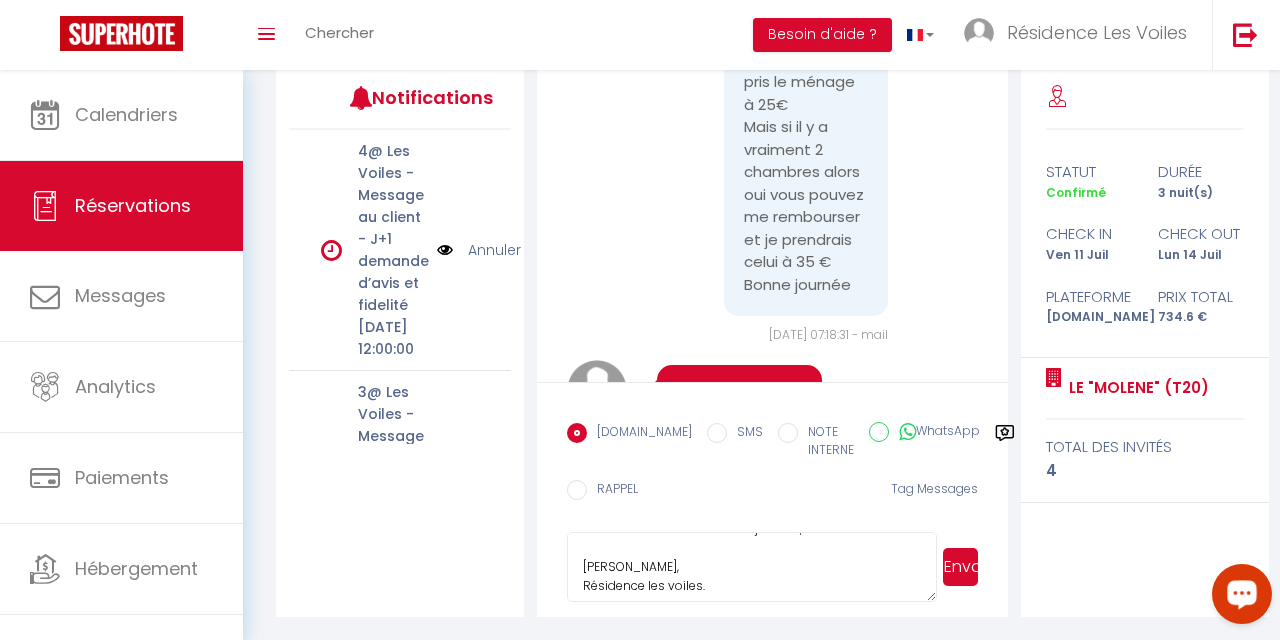 drag, startPoint x: 584, startPoint y: 556, endPoint x: 631, endPoint y: 625, distance: 83.48653 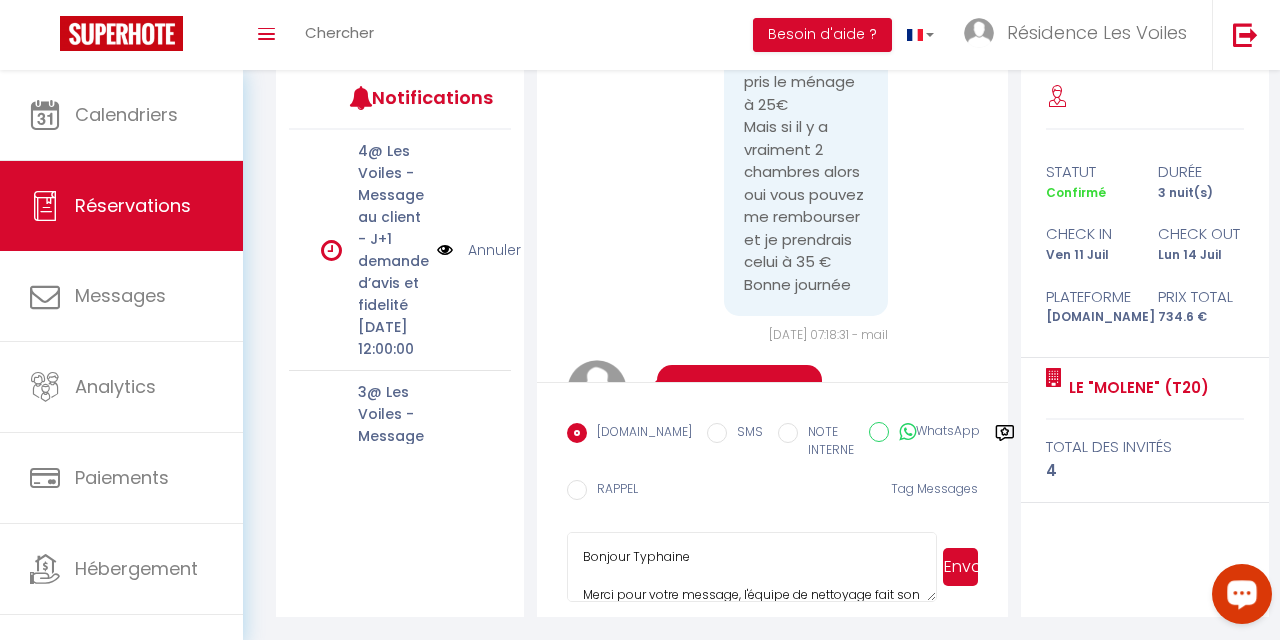 scroll, scrollTop: 0, scrollLeft: 0, axis: both 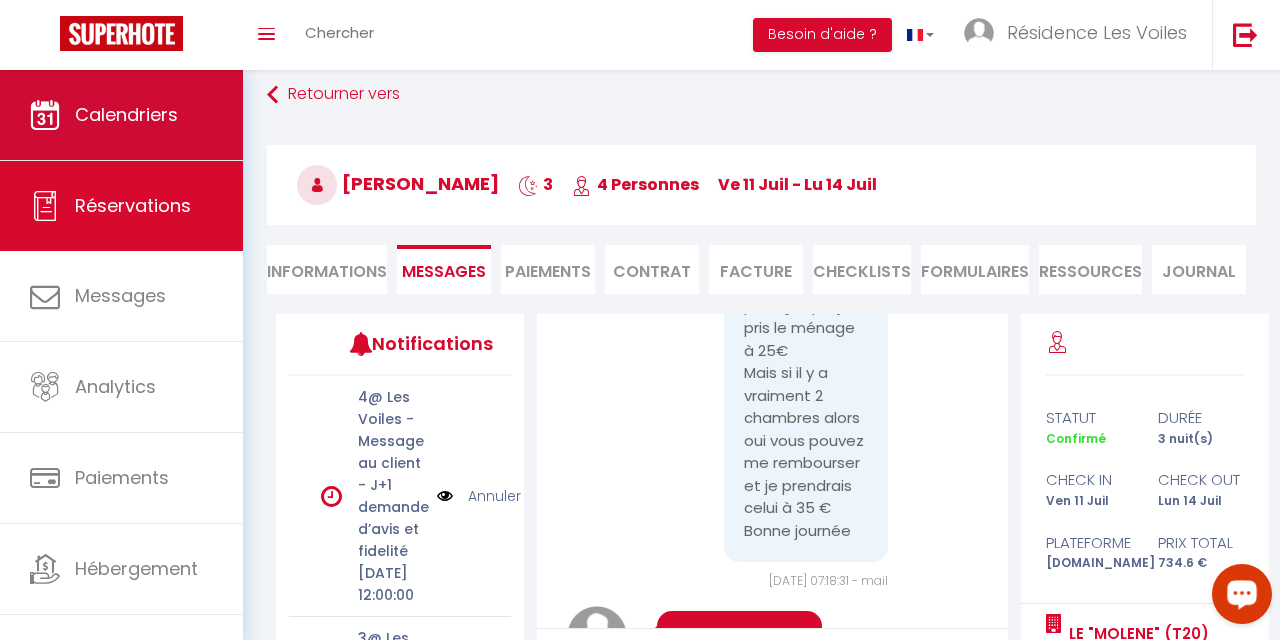 click at bounding box center [45, 115] 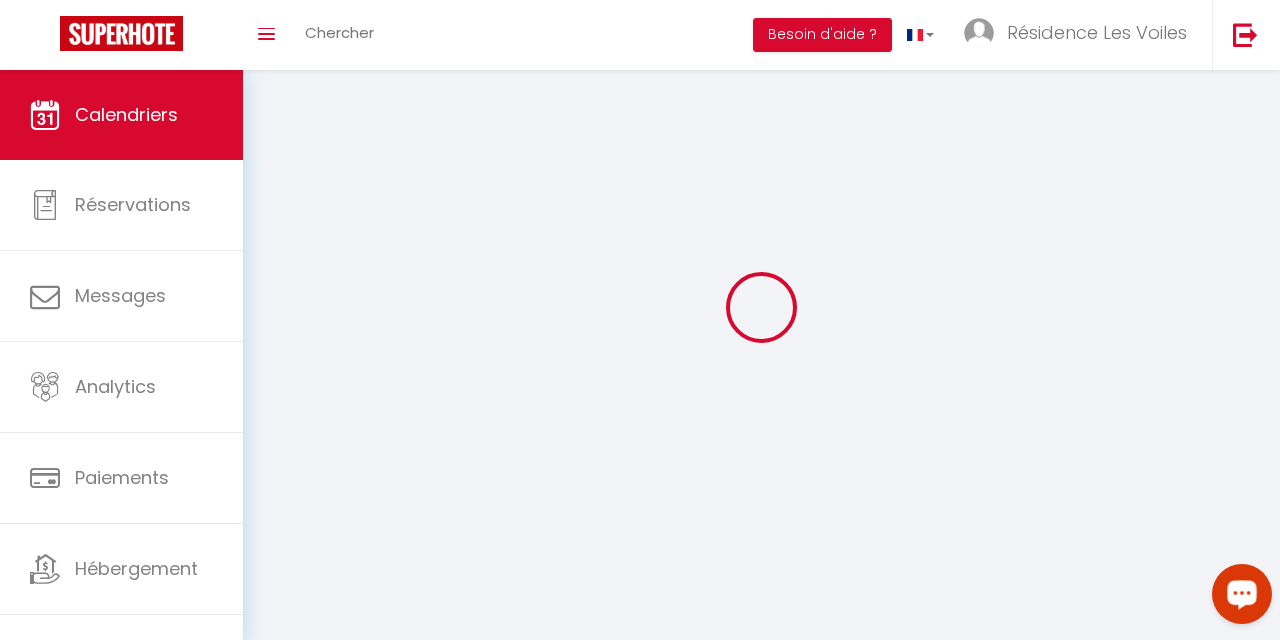 scroll, scrollTop: 0, scrollLeft: 0, axis: both 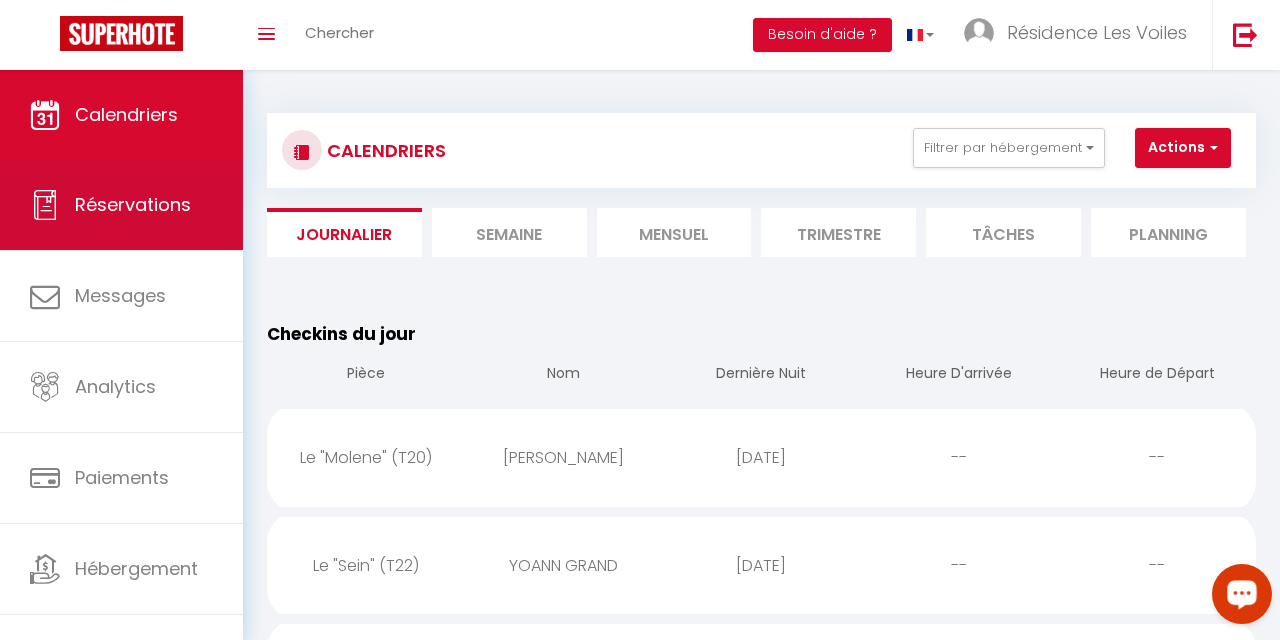 click on "Réservations" at bounding box center [133, 204] 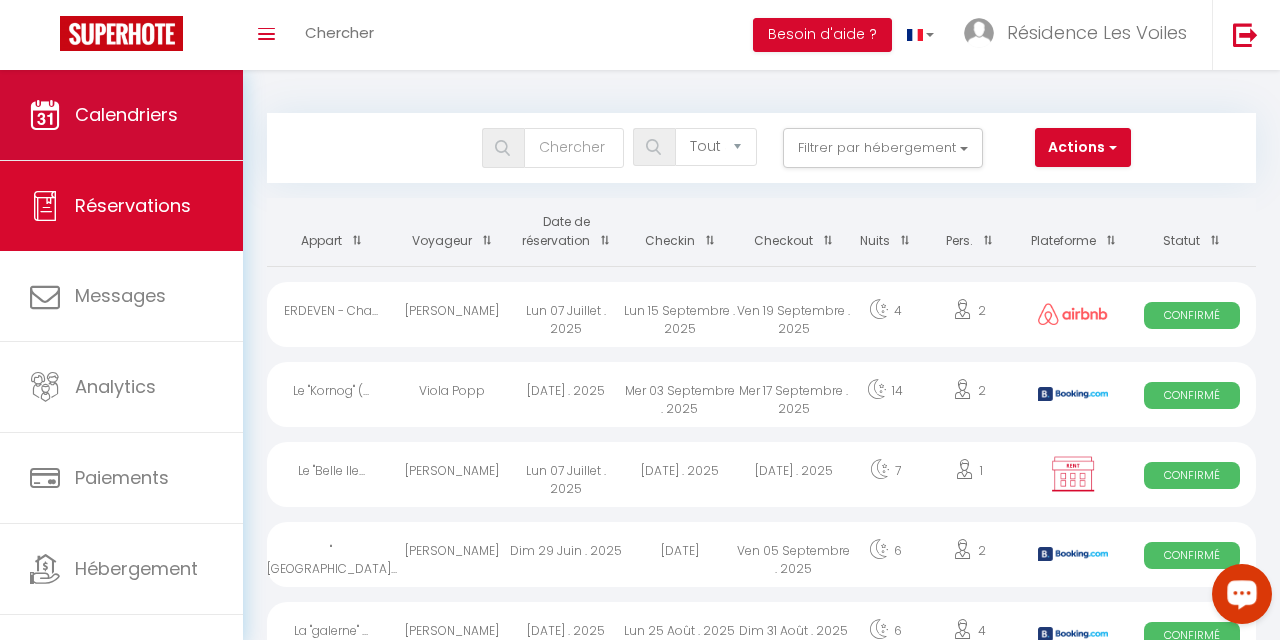 click on "Calendriers" at bounding box center (121, 115) 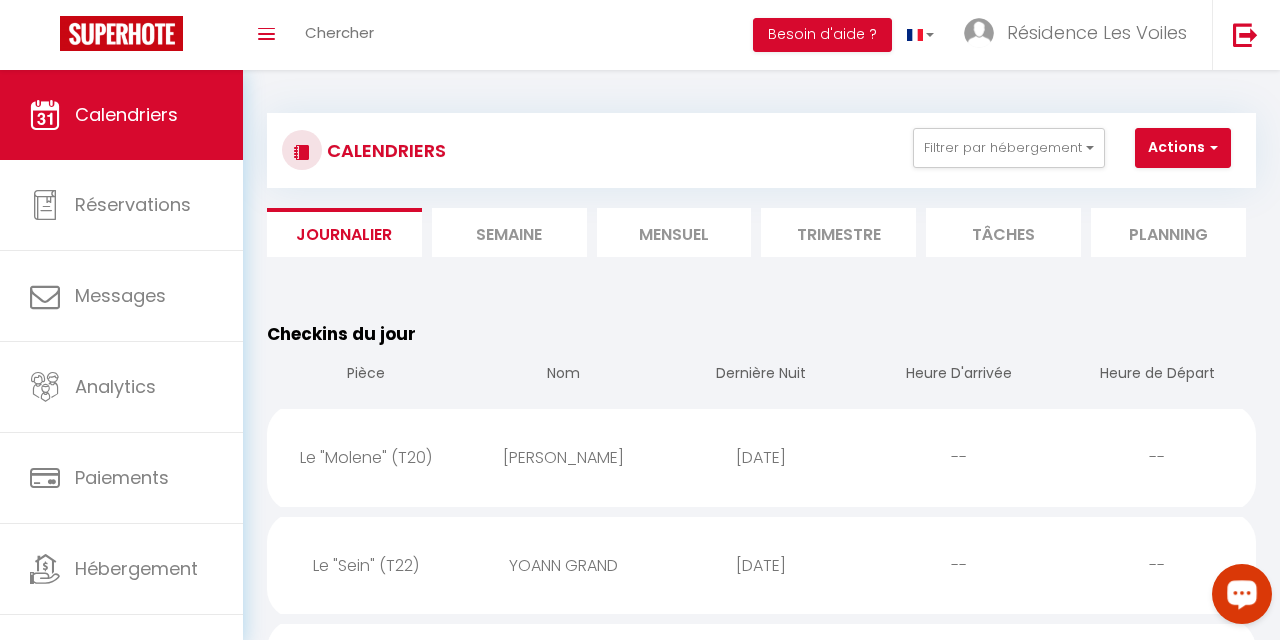 click on "Mensuel" at bounding box center (674, 232) 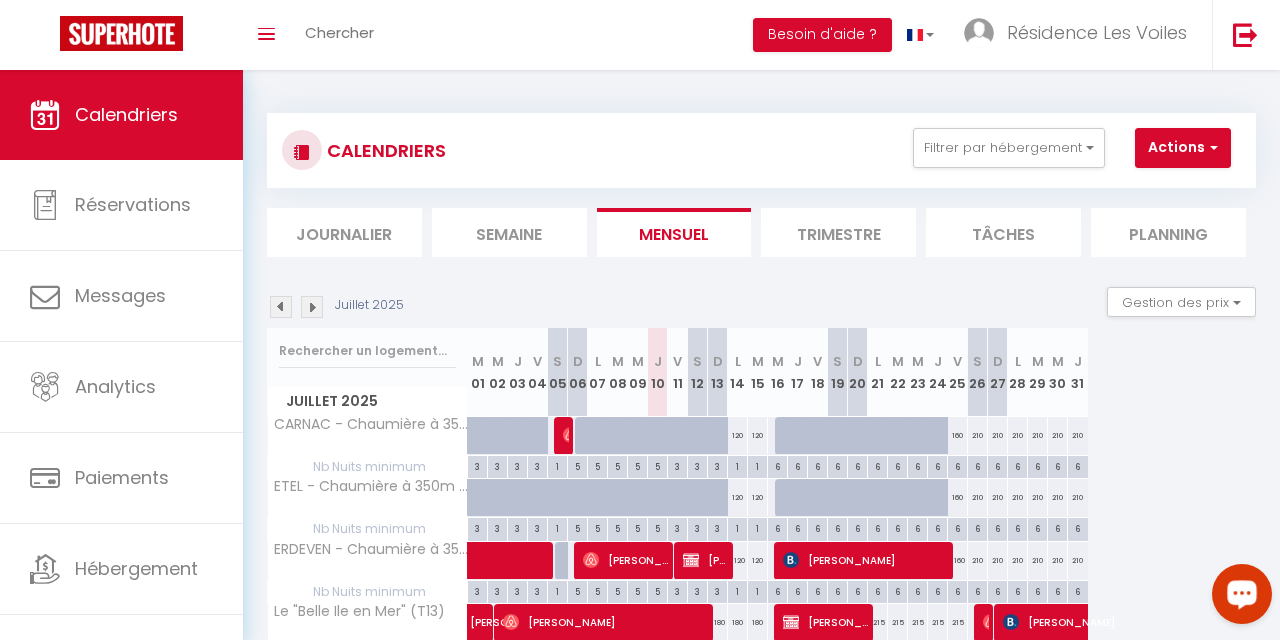 scroll, scrollTop: 0, scrollLeft: 0, axis: both 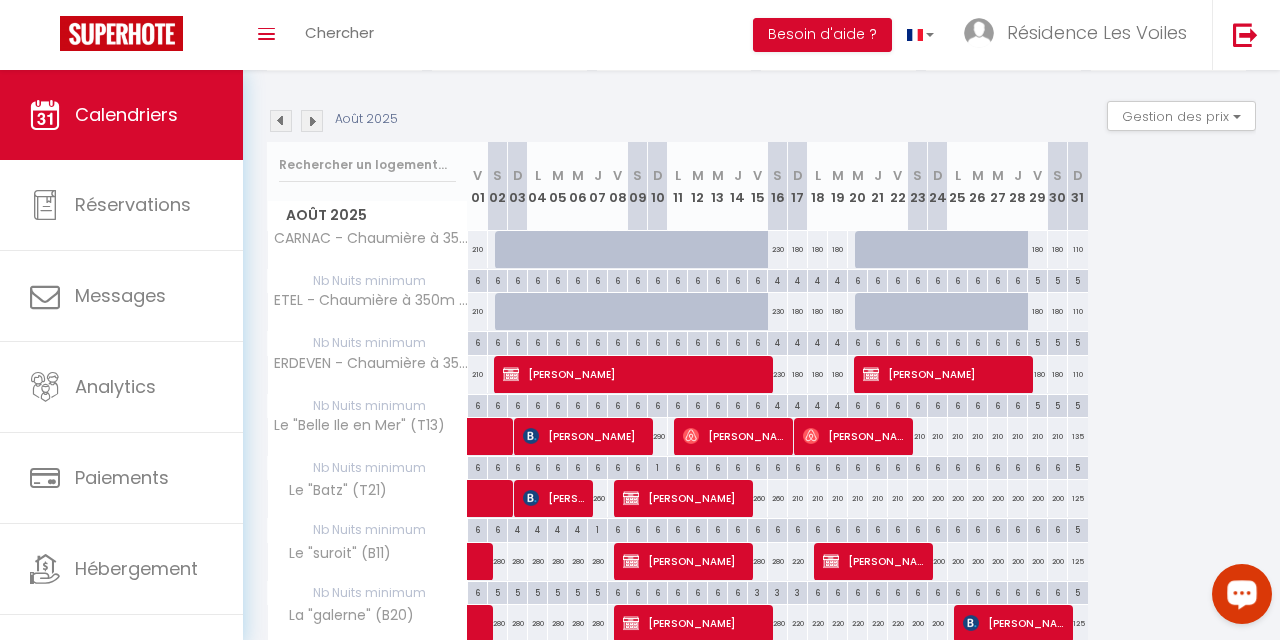 click on "M
20" at bounding box center (858, 186) 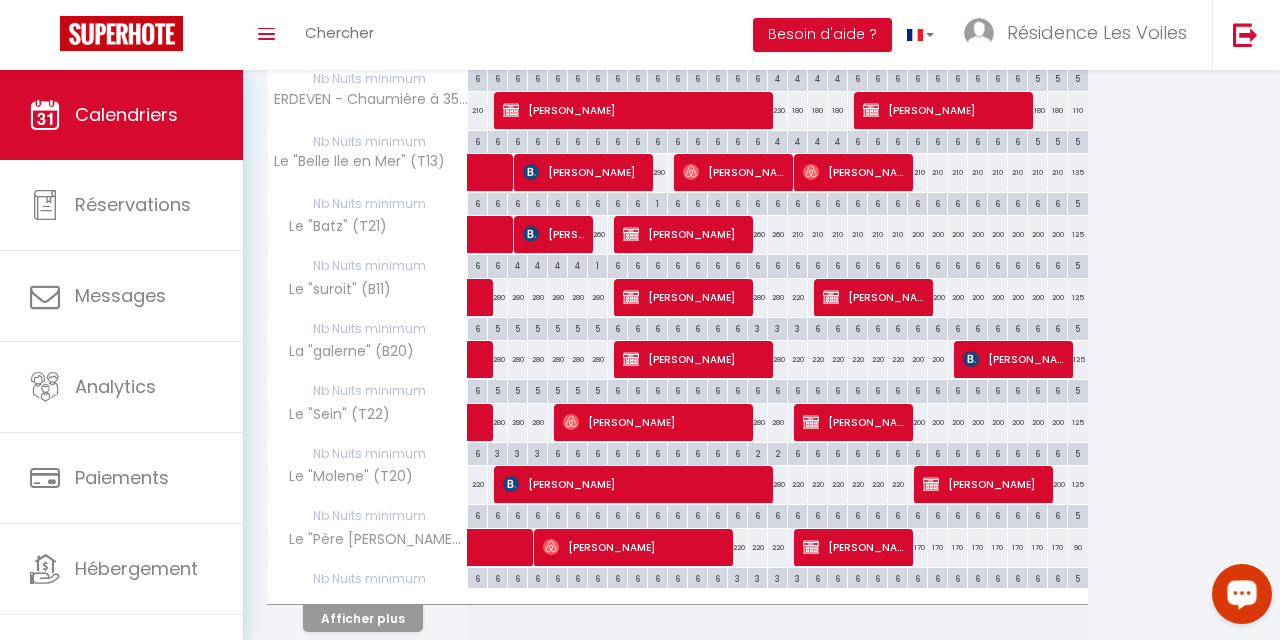 scroll, scrollTop: 155, scrollLeft: 0, axis: vertical 